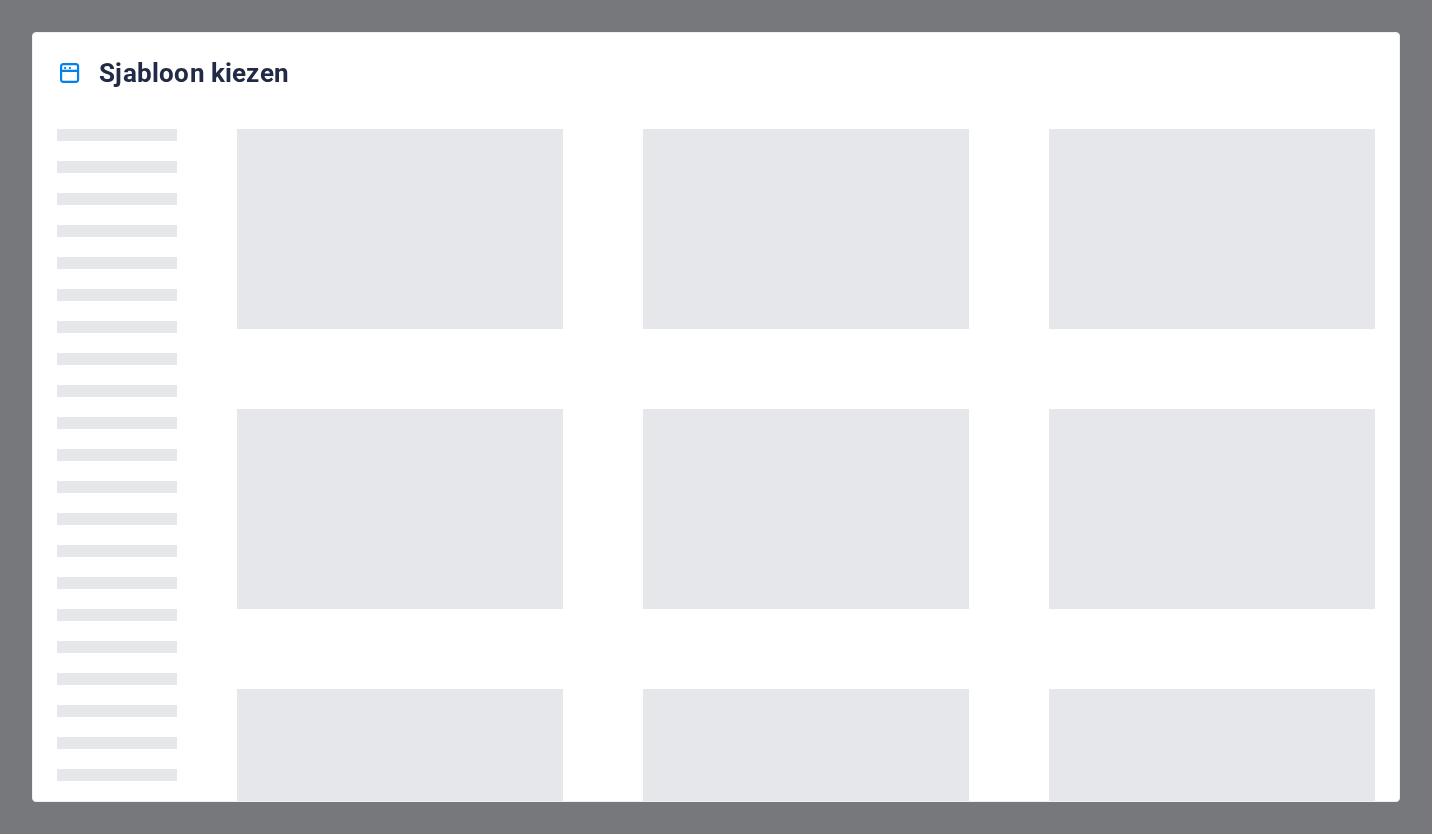 scroll, scrollTop: 0, scrollLeft: 0, axis: both 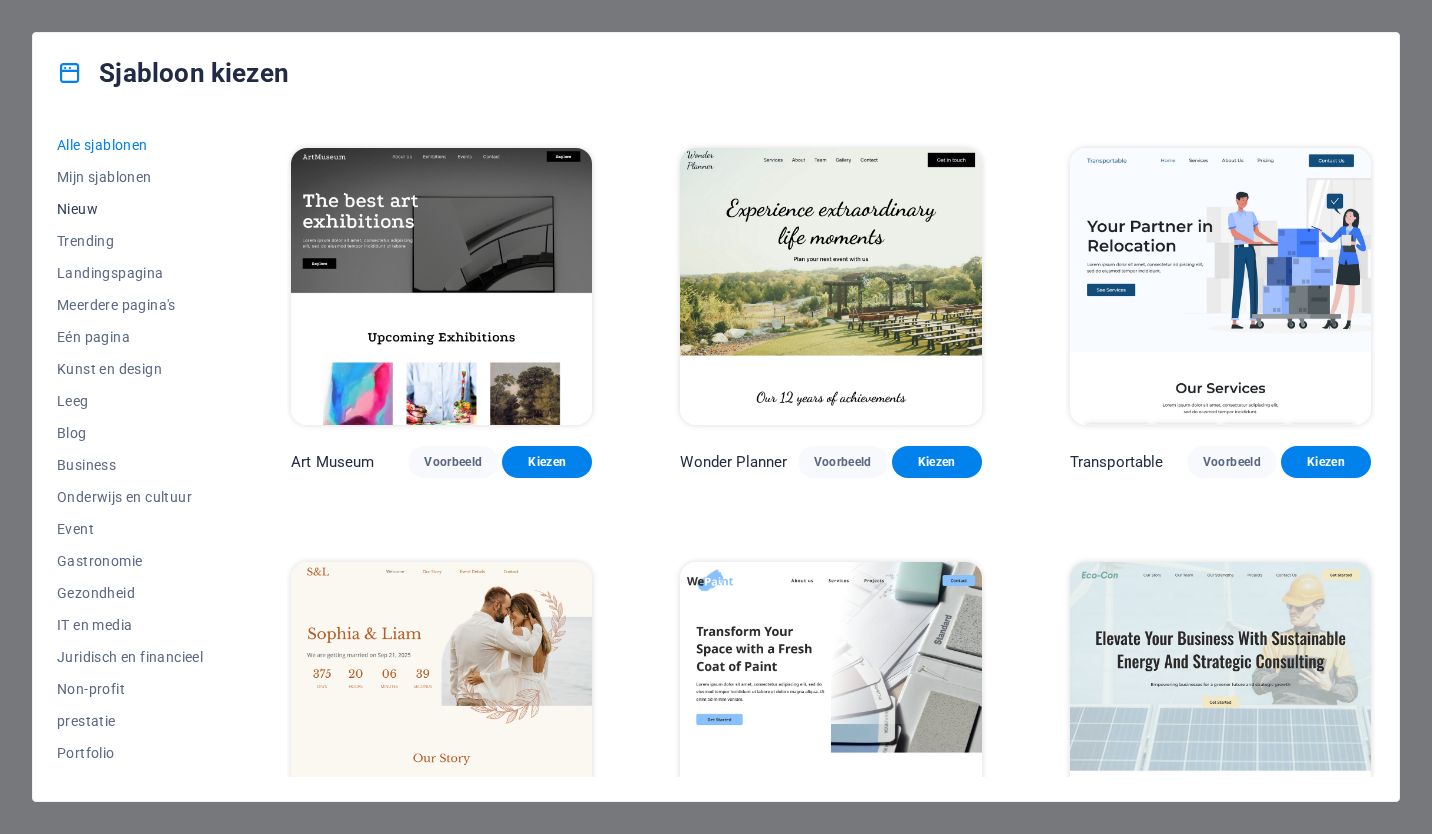 click on "Nieuw" at bounding box center [130, 209] 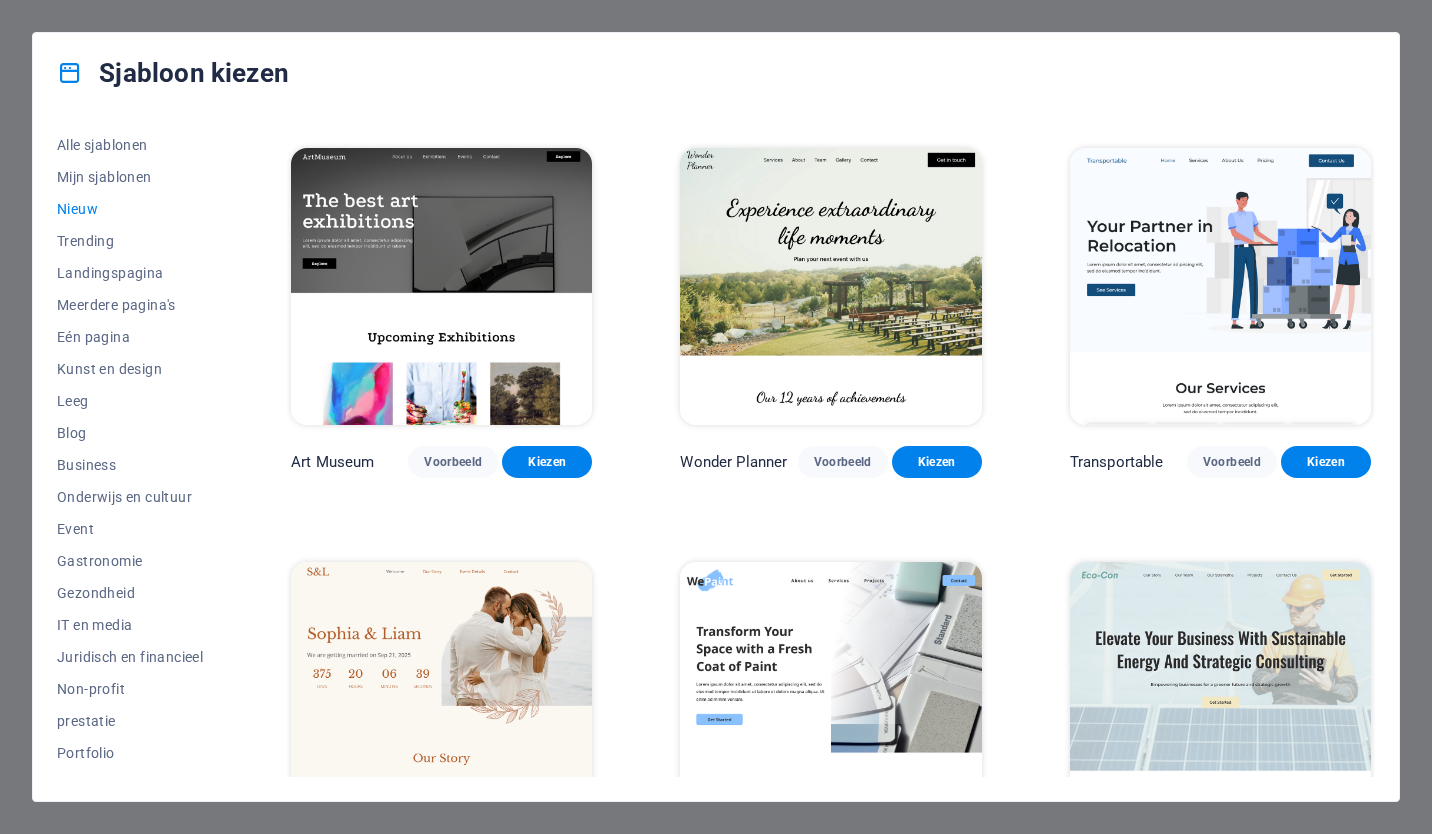 click on "Nieuw" at bounding box center (130, 209) 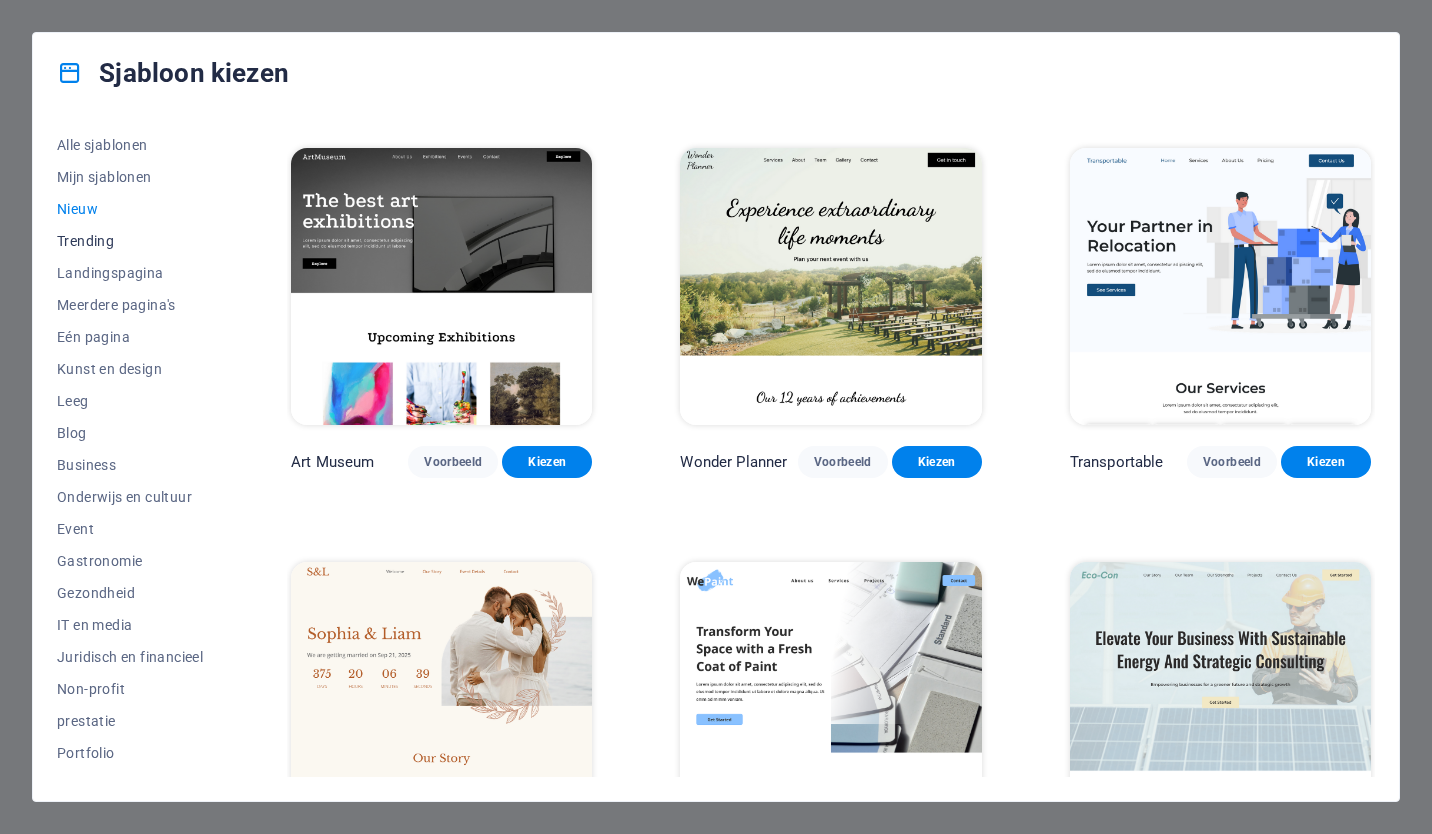click on "Trending" at bounding box center (130, 241) 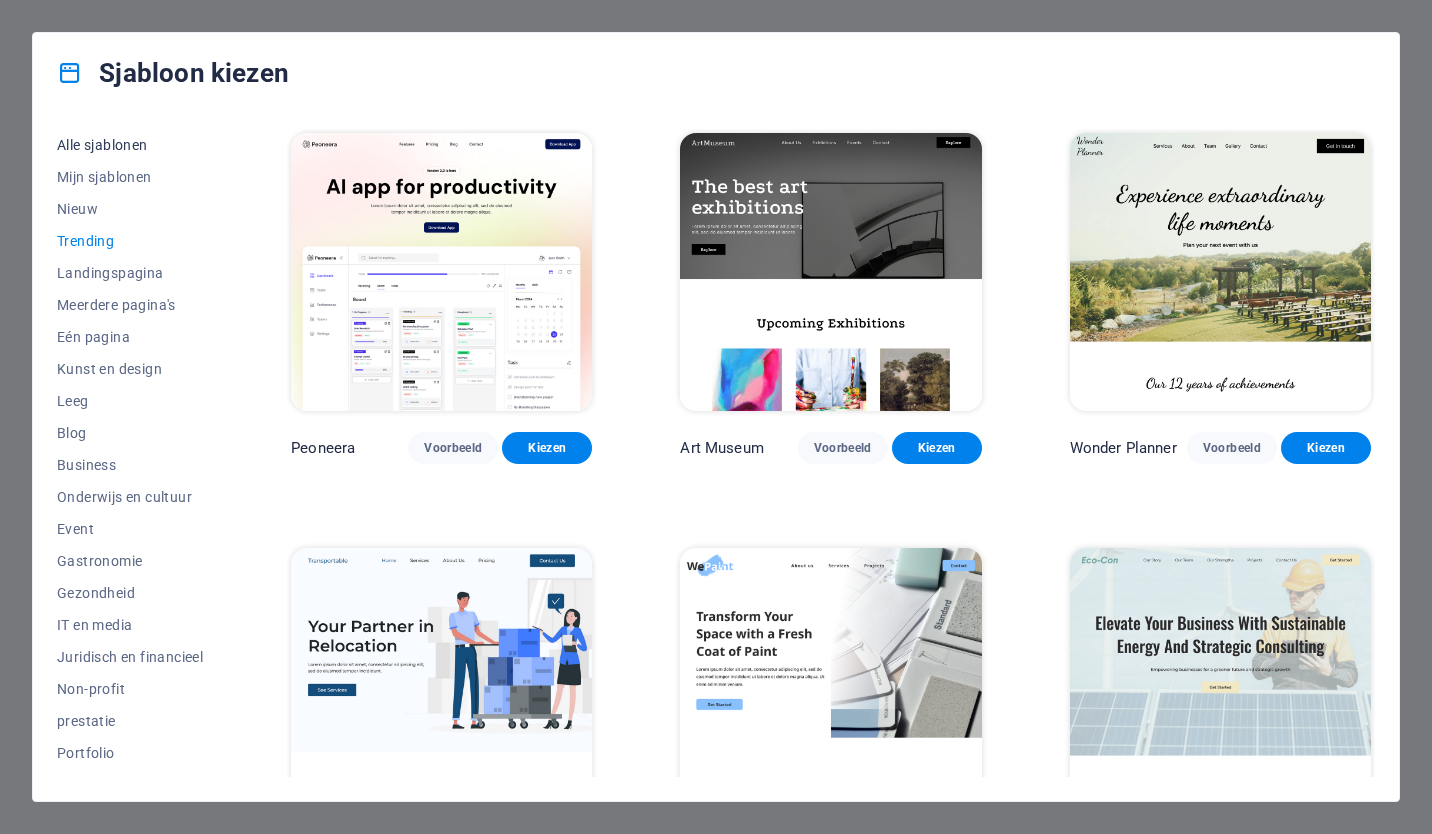 click on "Alle sjablonen" at bounding box center [130, 145] 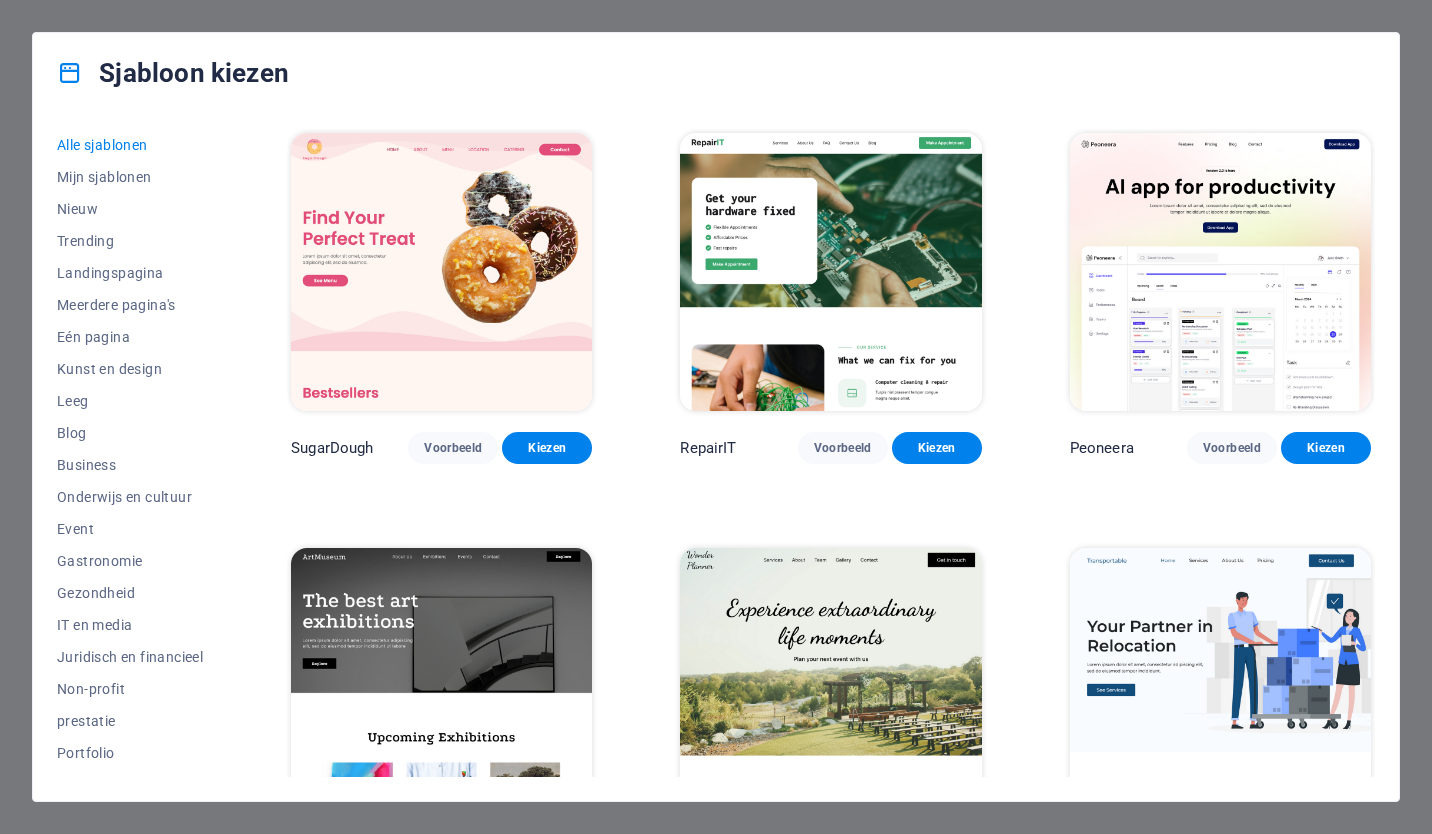 click on "Sjabloon kiezen" at bounding box center (716, 73) 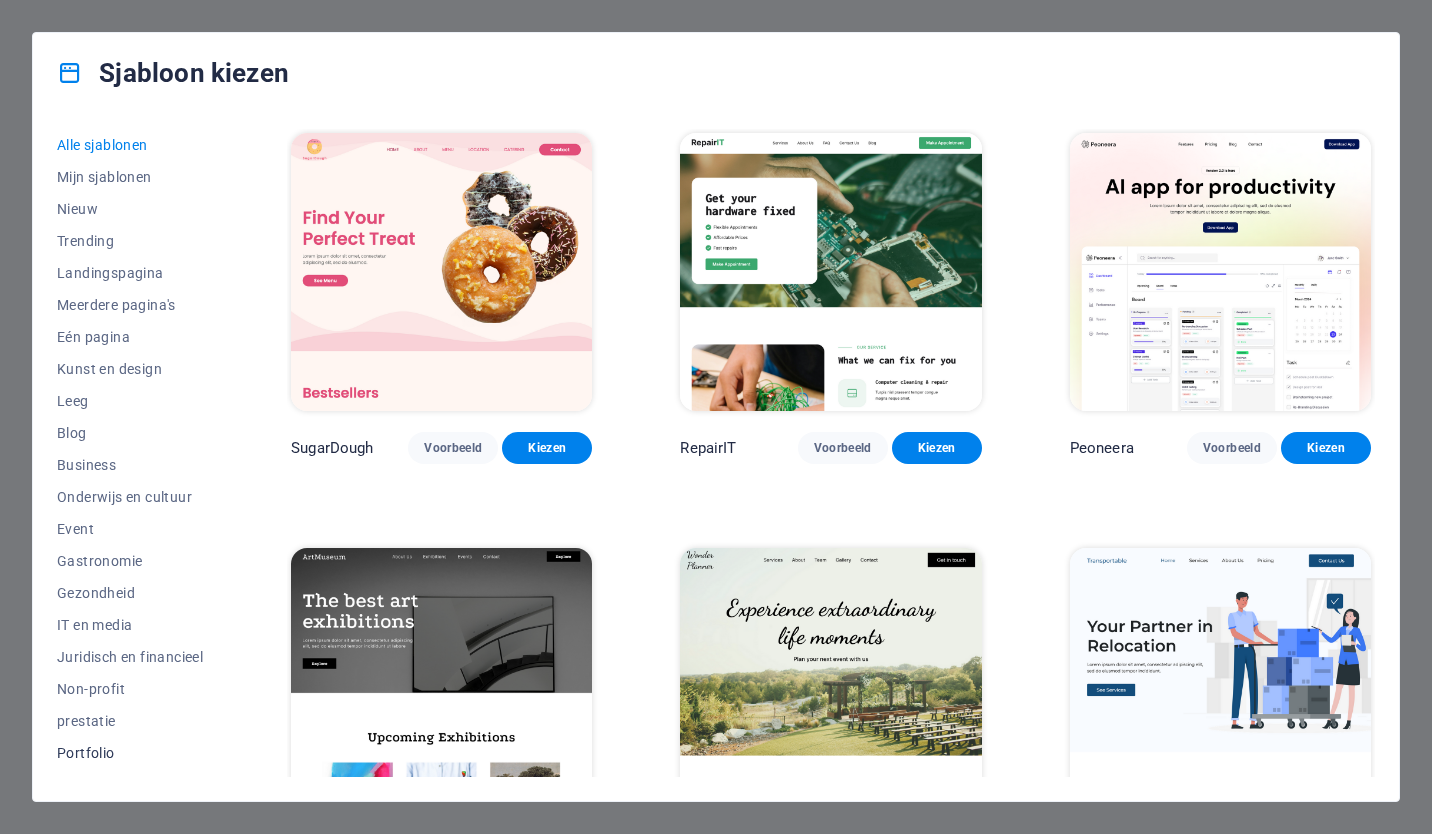 click on "Portfolio" at bounding box center [130, 753] 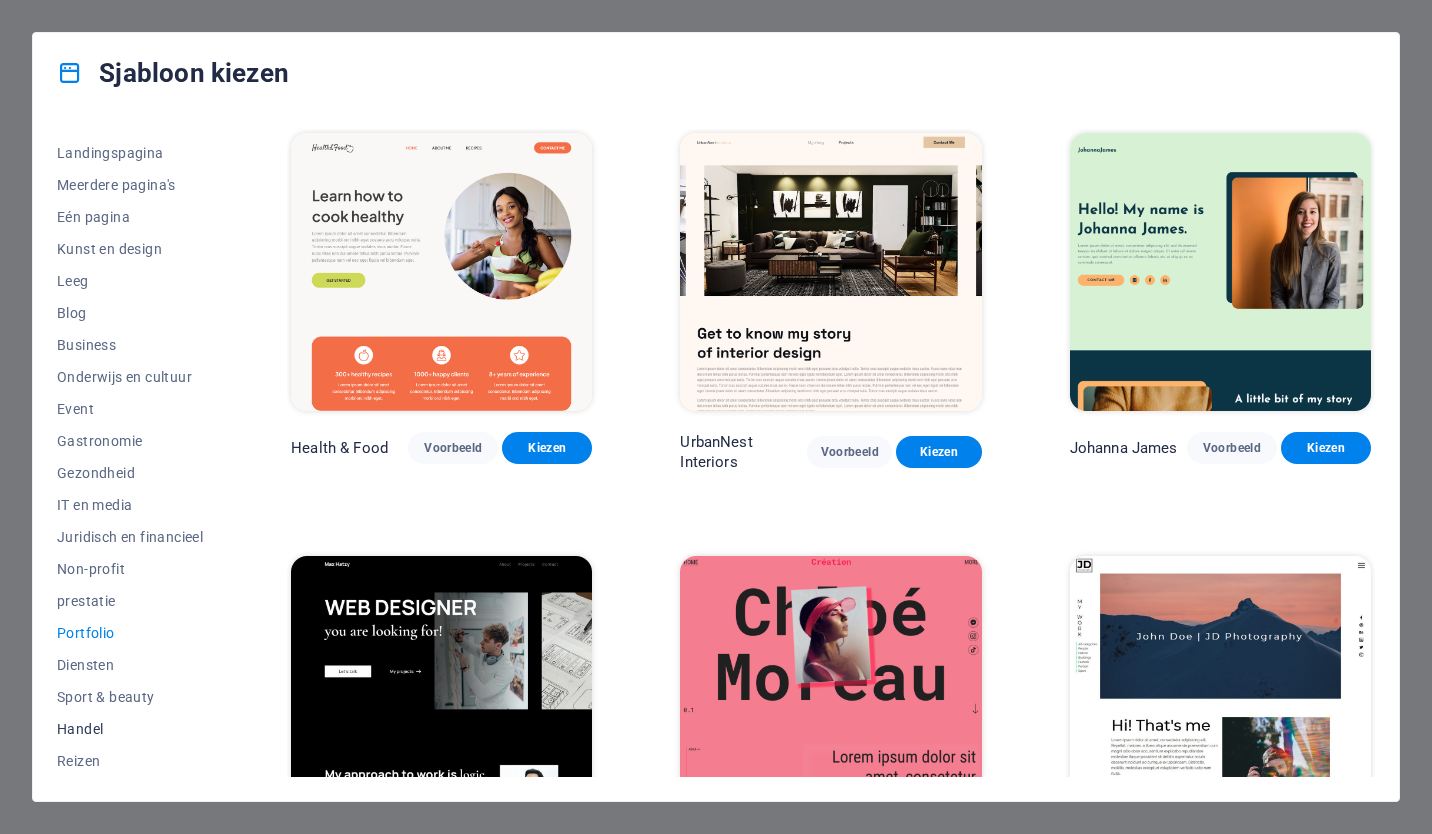 scroll, scrollTop: 152, scrollLeft: 0, axis: vertical 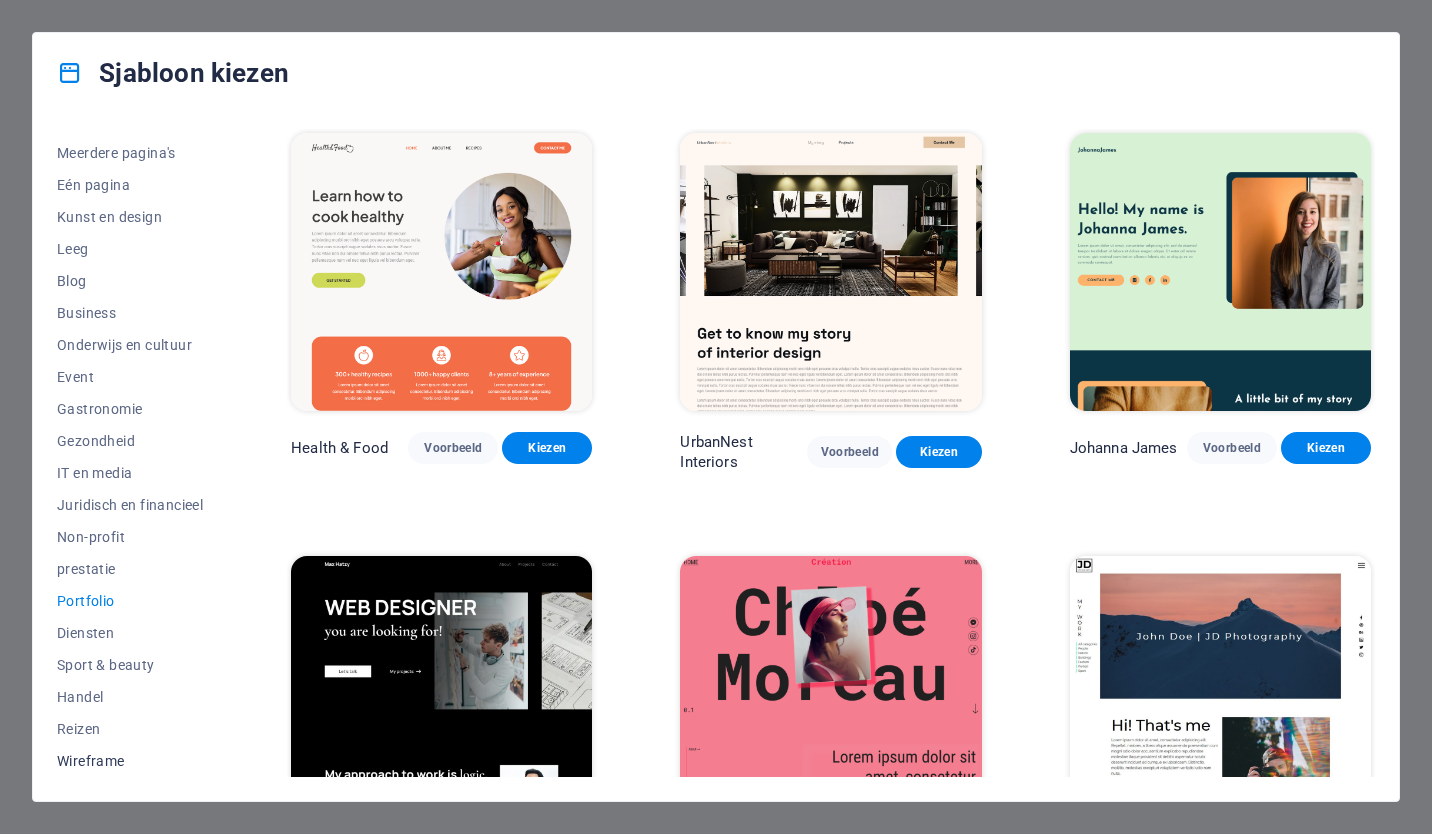 click on "Wireframe" at bounding box center (130, 761) 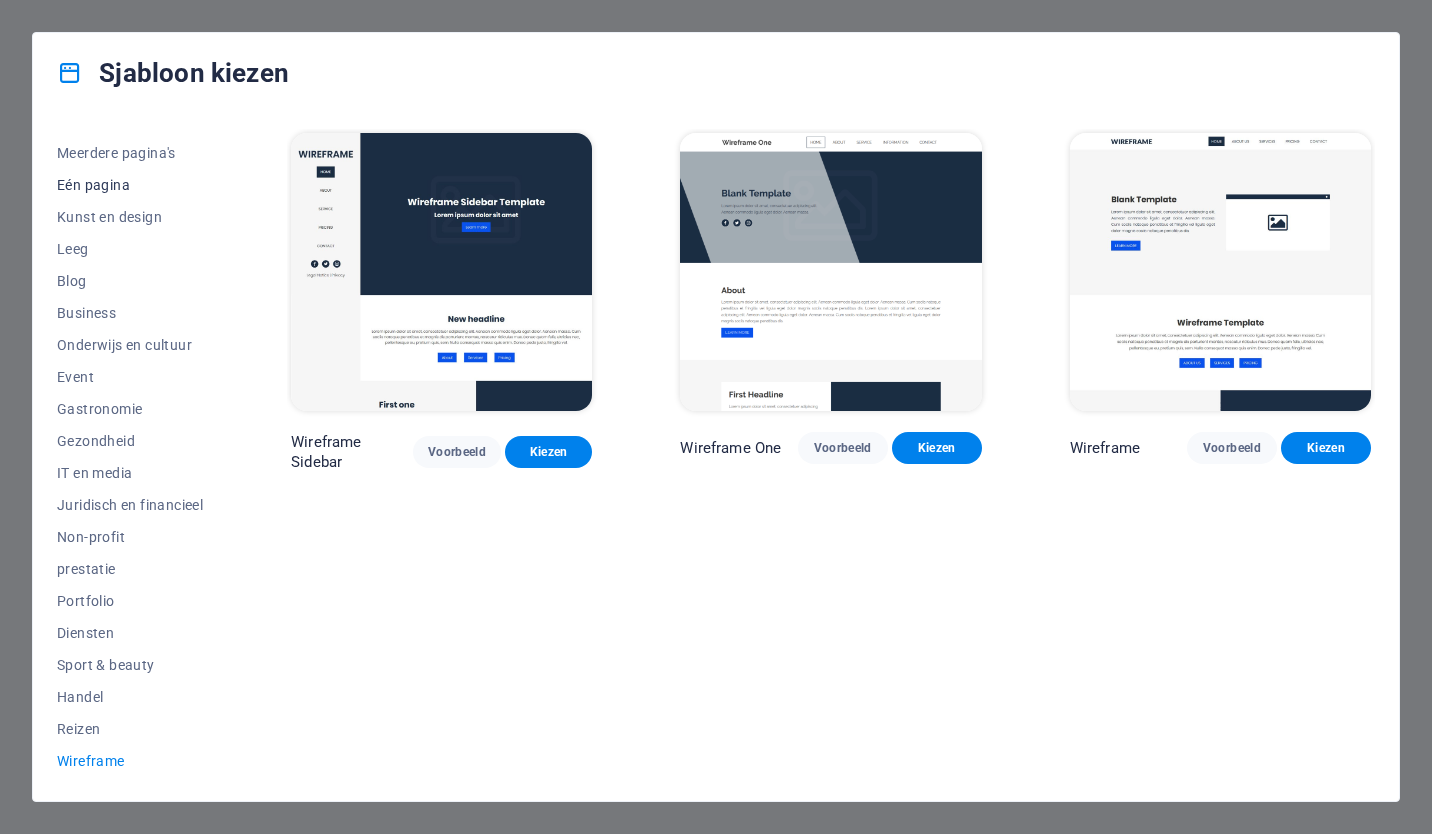 click on "Eén pagina" at bounding box center (130, 185) 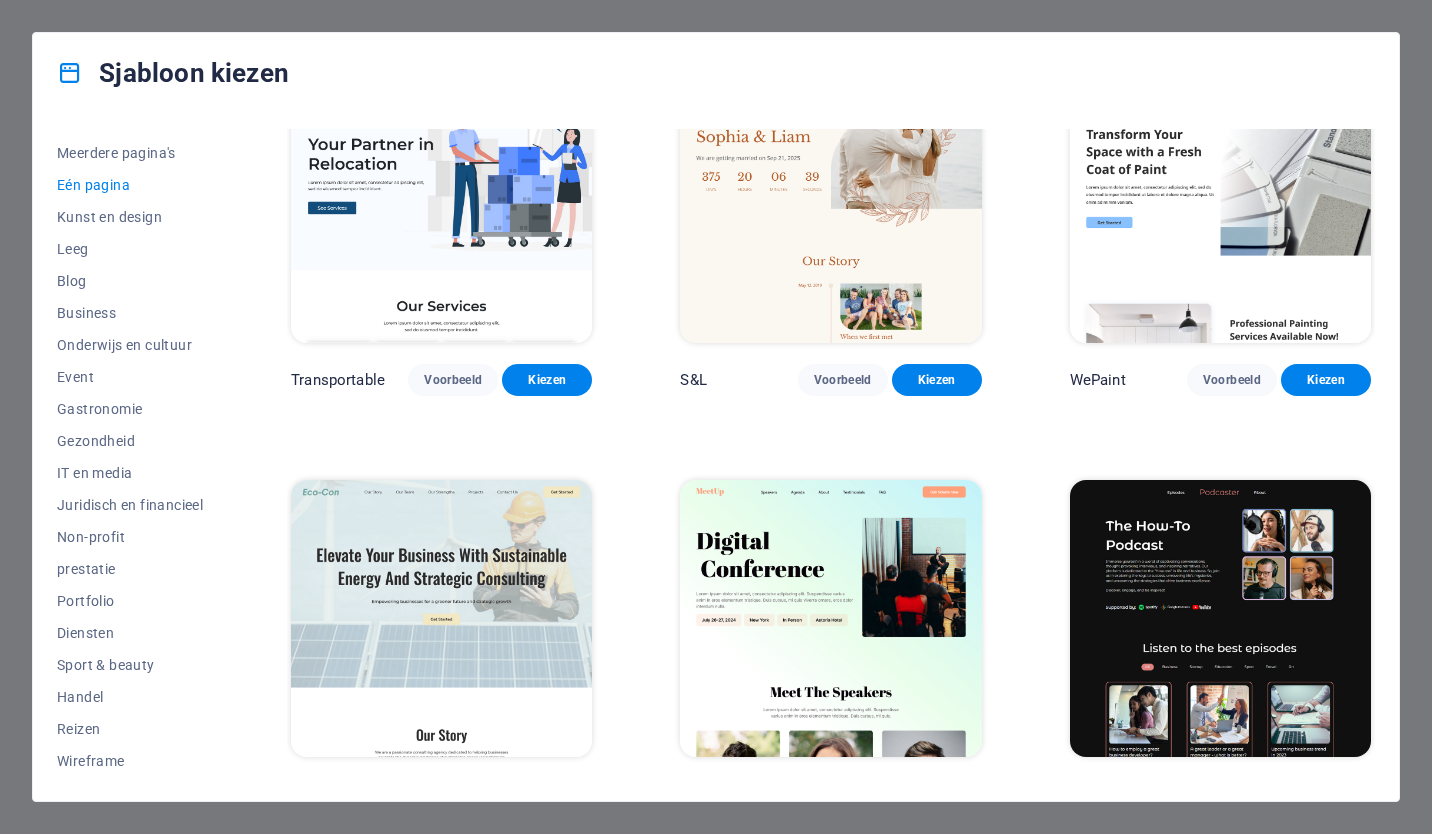 scroll, scrollTop: 0, scrollLeft: 0, axis: both 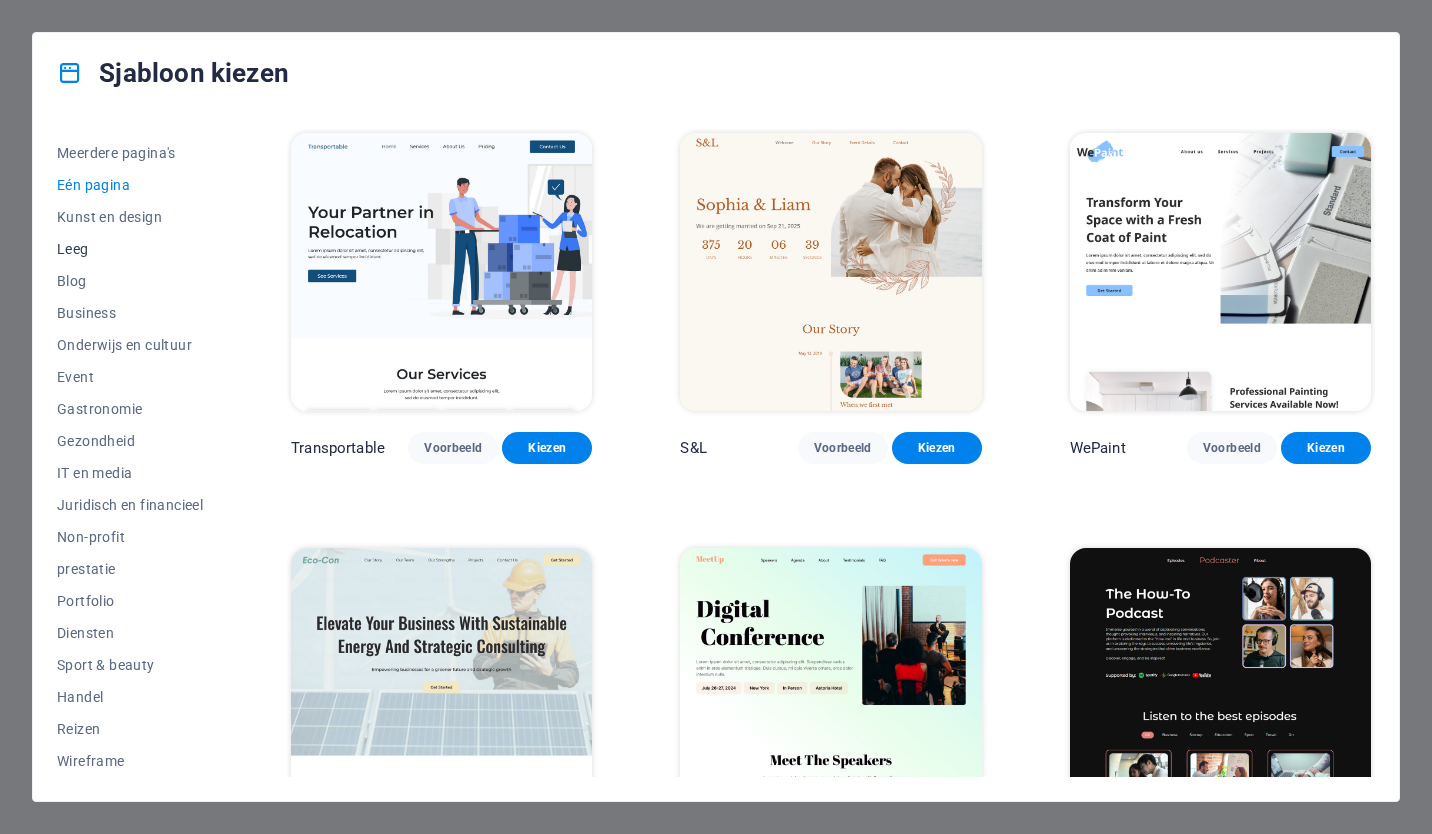 click on "Leeg" at bounding box center [130, 249] 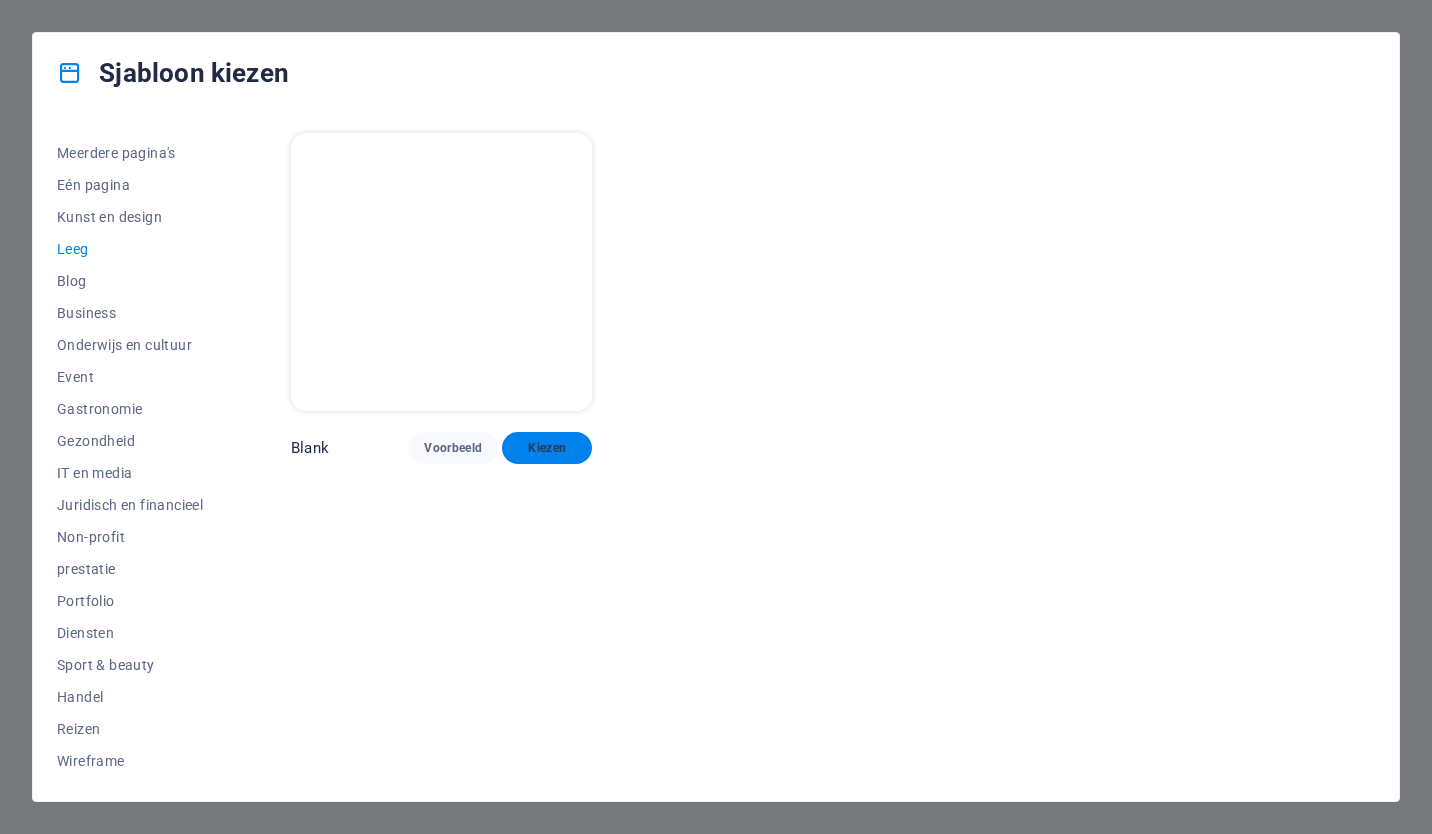 click on "Kiezen" at bounding box center [547, 448] 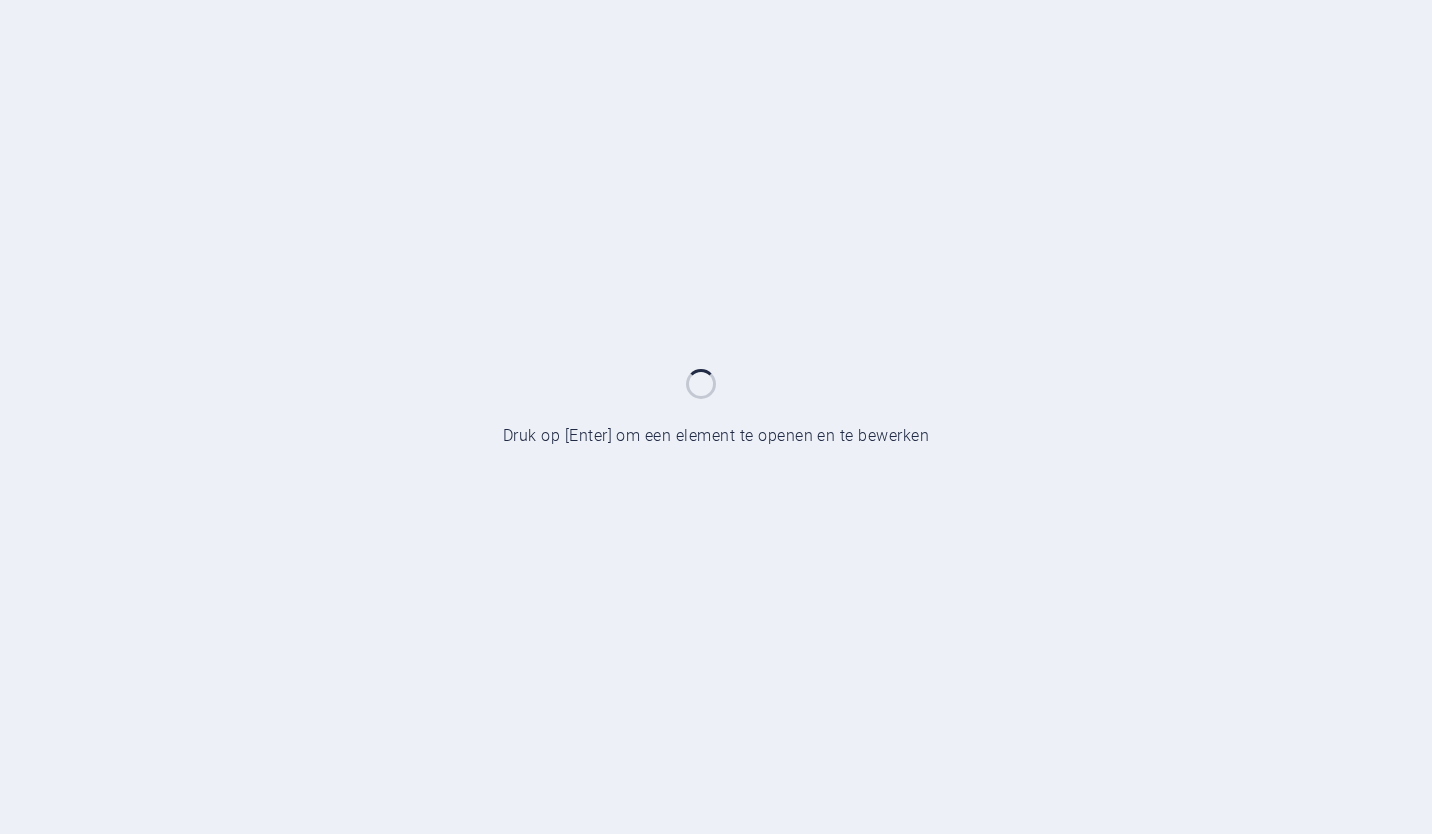 scroll, scrollTop: 0, scrollLeft: 0, axis: both 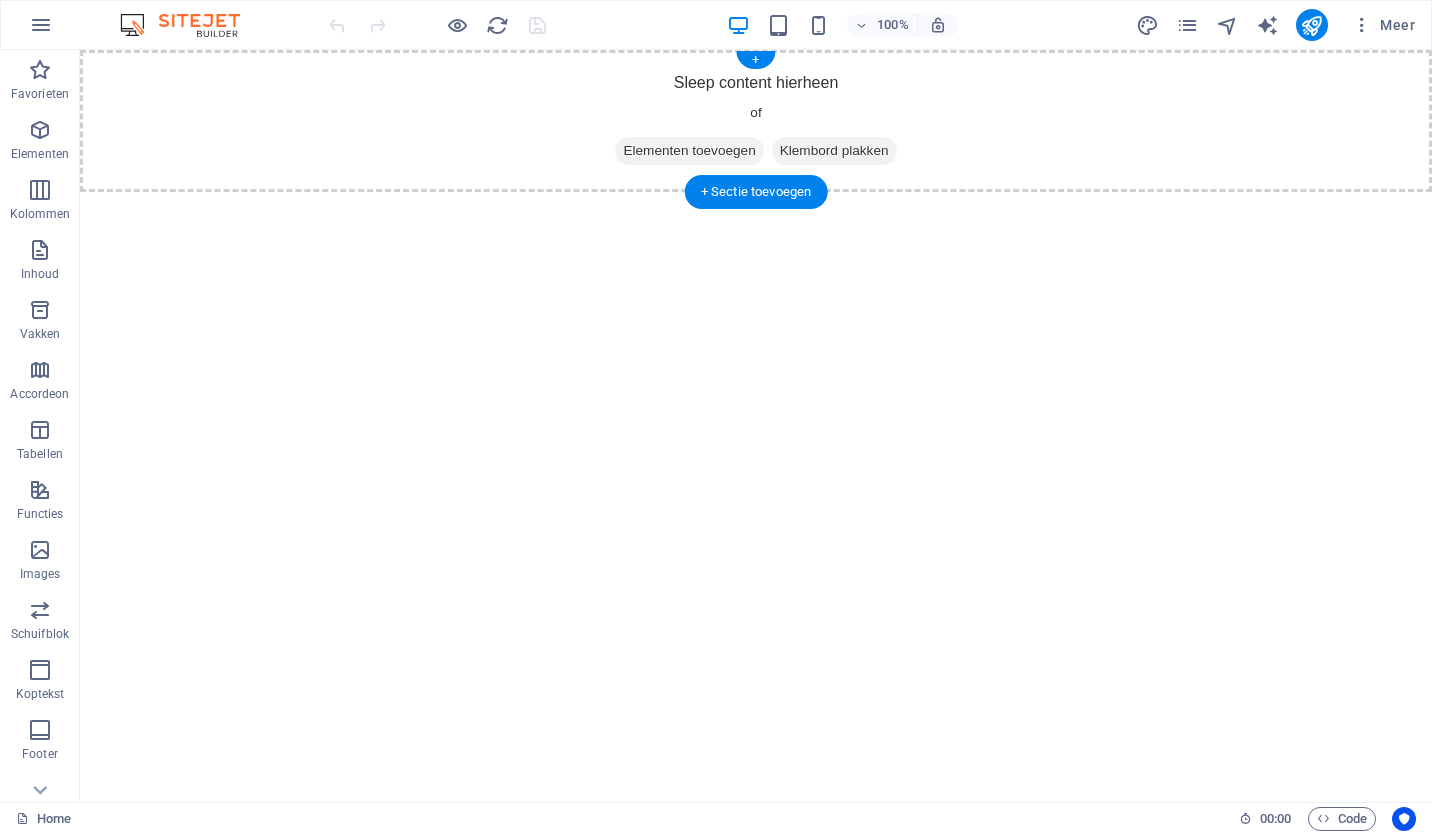click on "Elementen toevoegen" at bounding box center [689, 151] 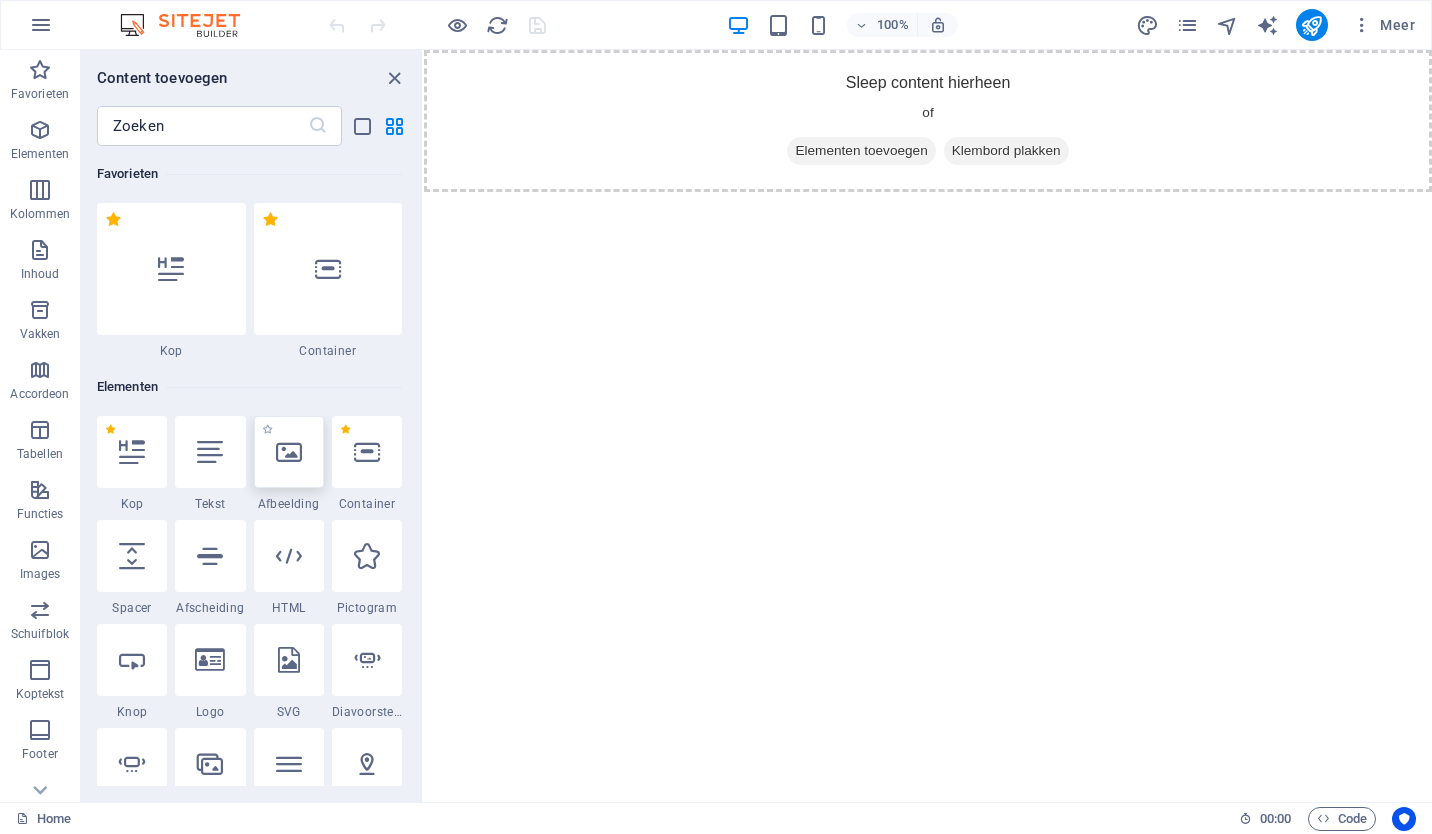 drag, startPoint x: 284, startPoint y: 455, endPoint x: 126, endPoint y: 582, distance: 202.71408 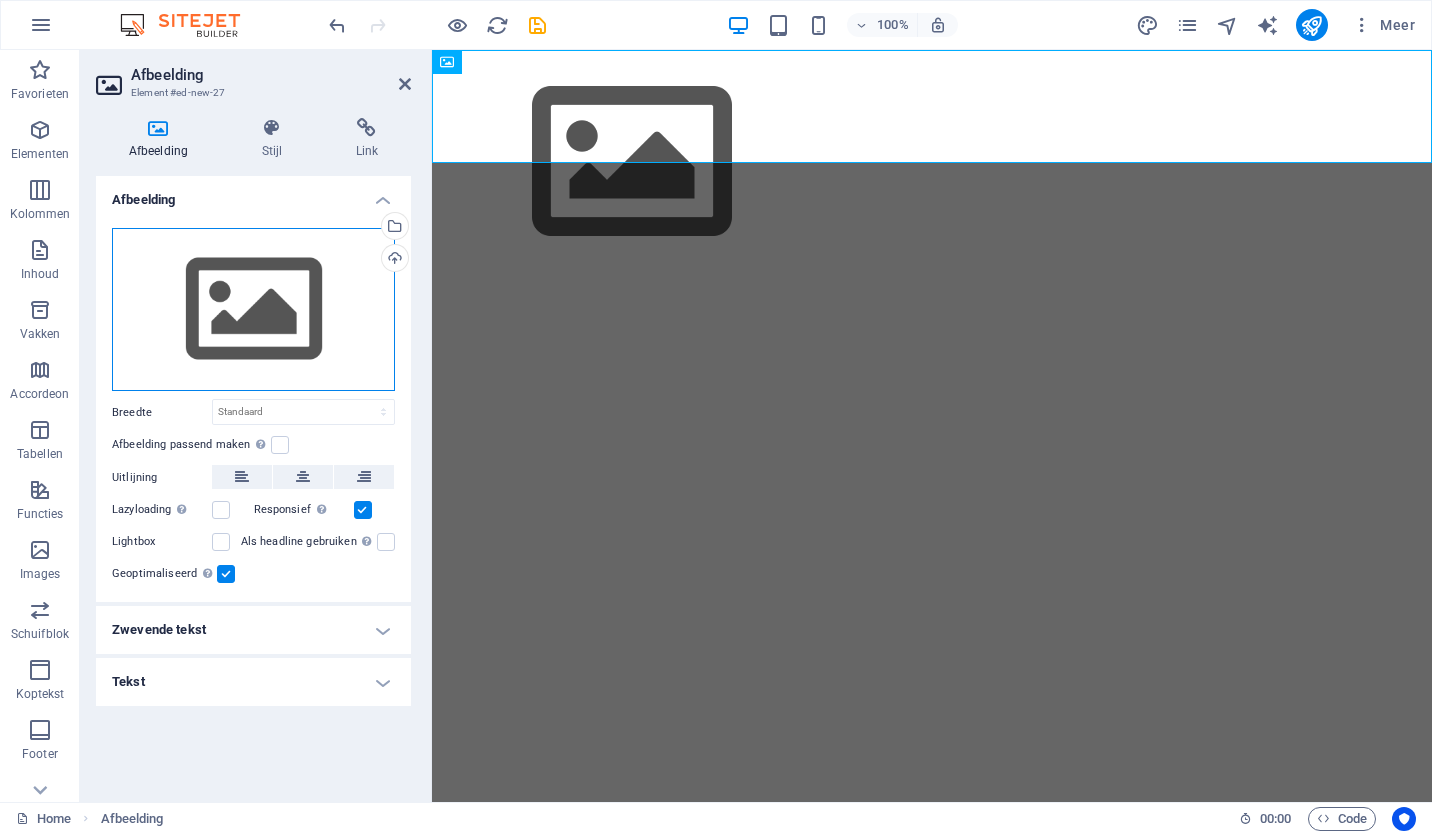 click on "Sleep bestanden hierheen, klik om bestanden te kiezen of  selecteer bestanden uit Bestanden of gebruik onze gratis stockfoto's en video's" at bounding box center [253, 310] 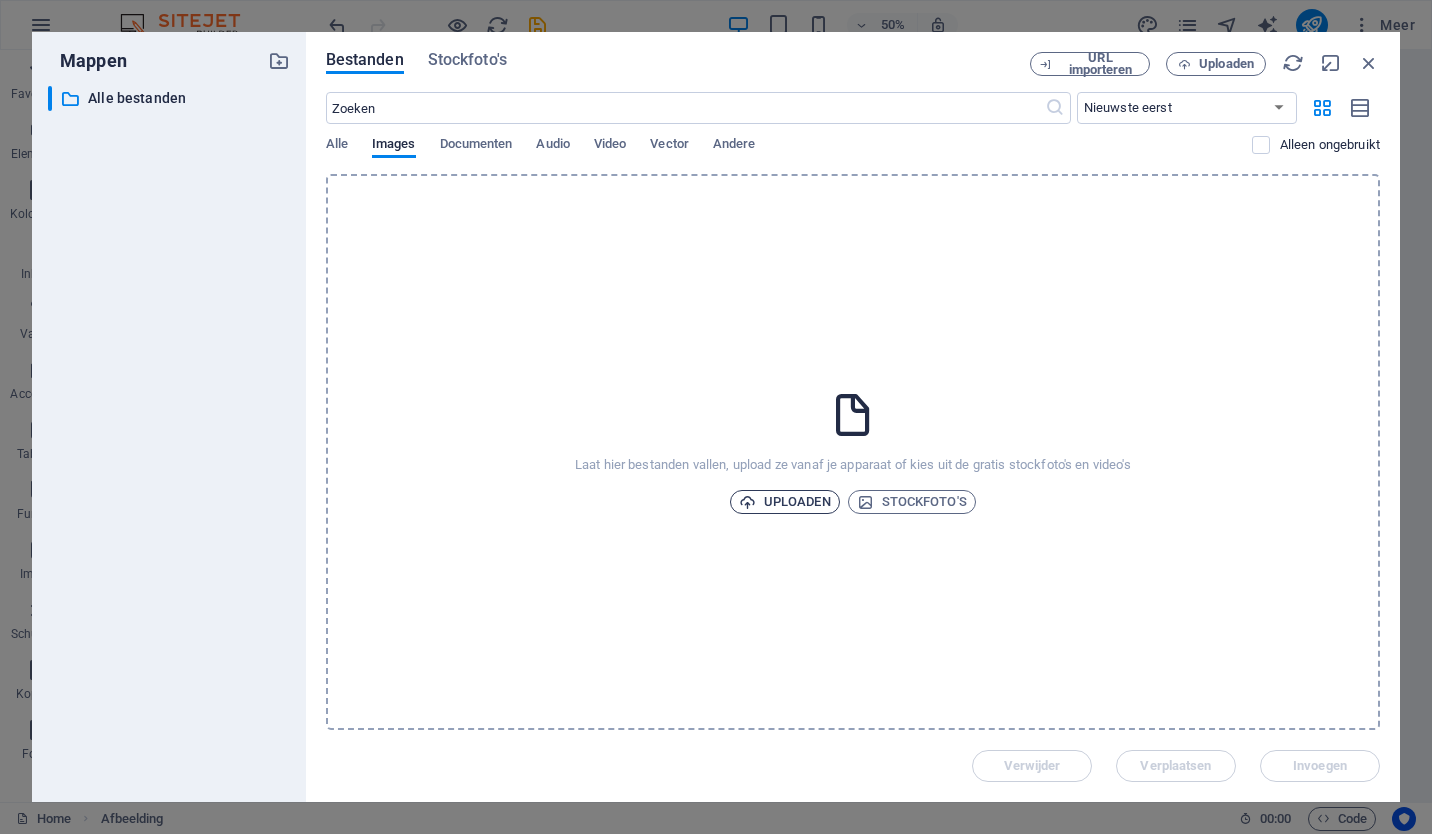 click on "Uploaden" at bounding box center [785, 502] 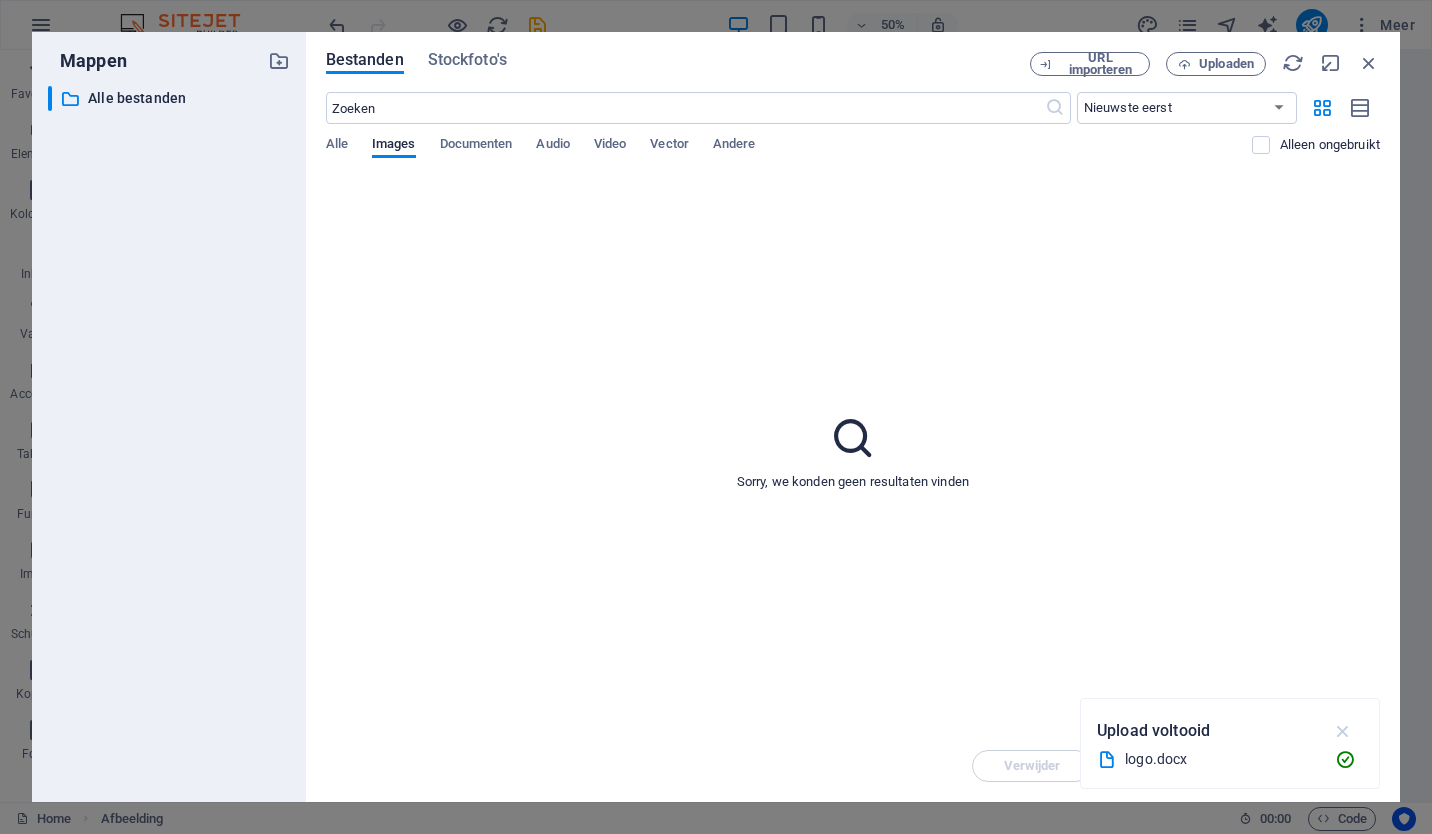 click at bounding box center [1343, 731] 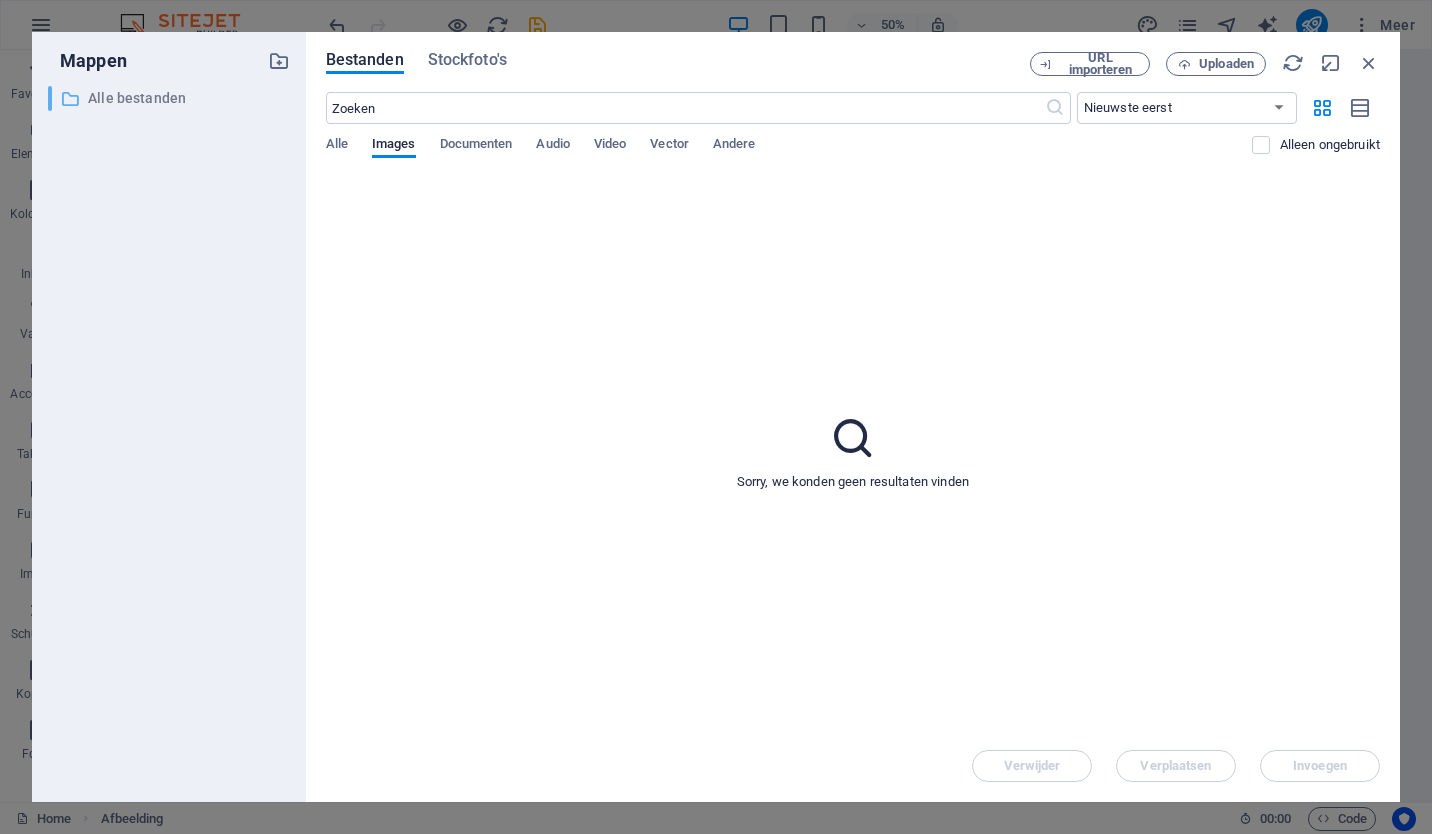 click on "Alle bestanden" at bounding box center [170, 98] 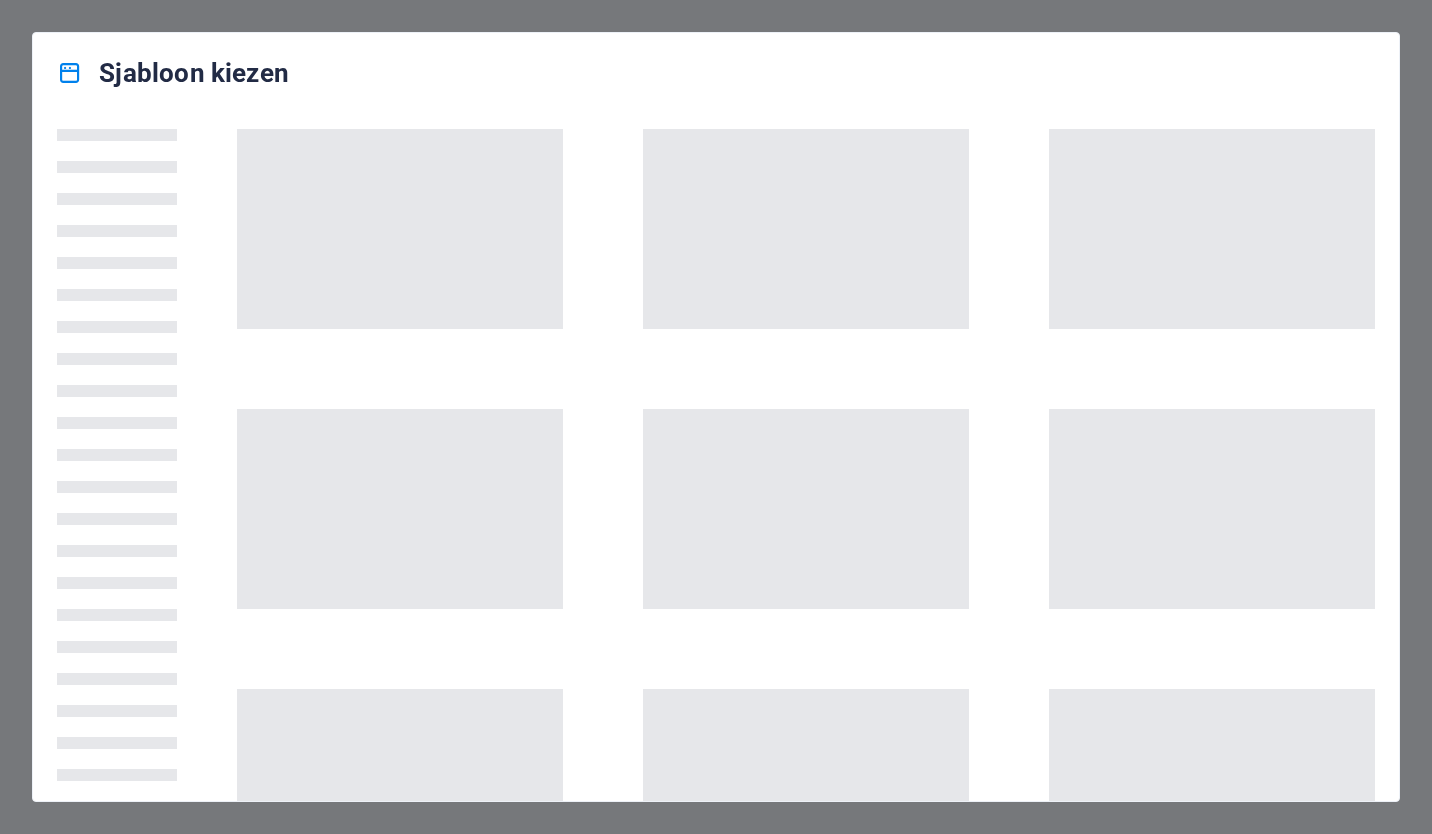 scroll, scrollTop: 0, scrollLeft: 0, axis: both 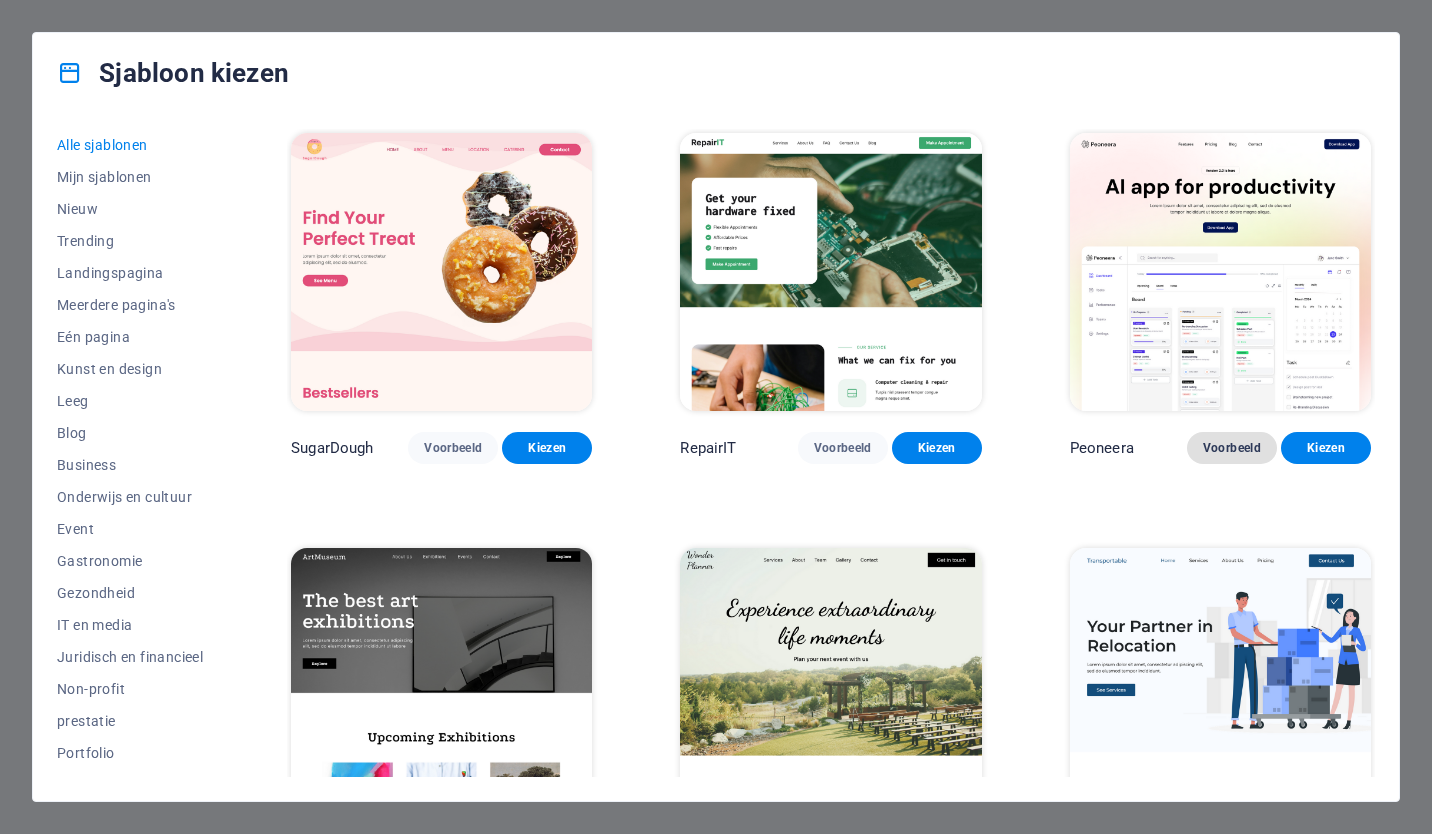 click on "Voorbeeld" at bounding box center (1232, 448) 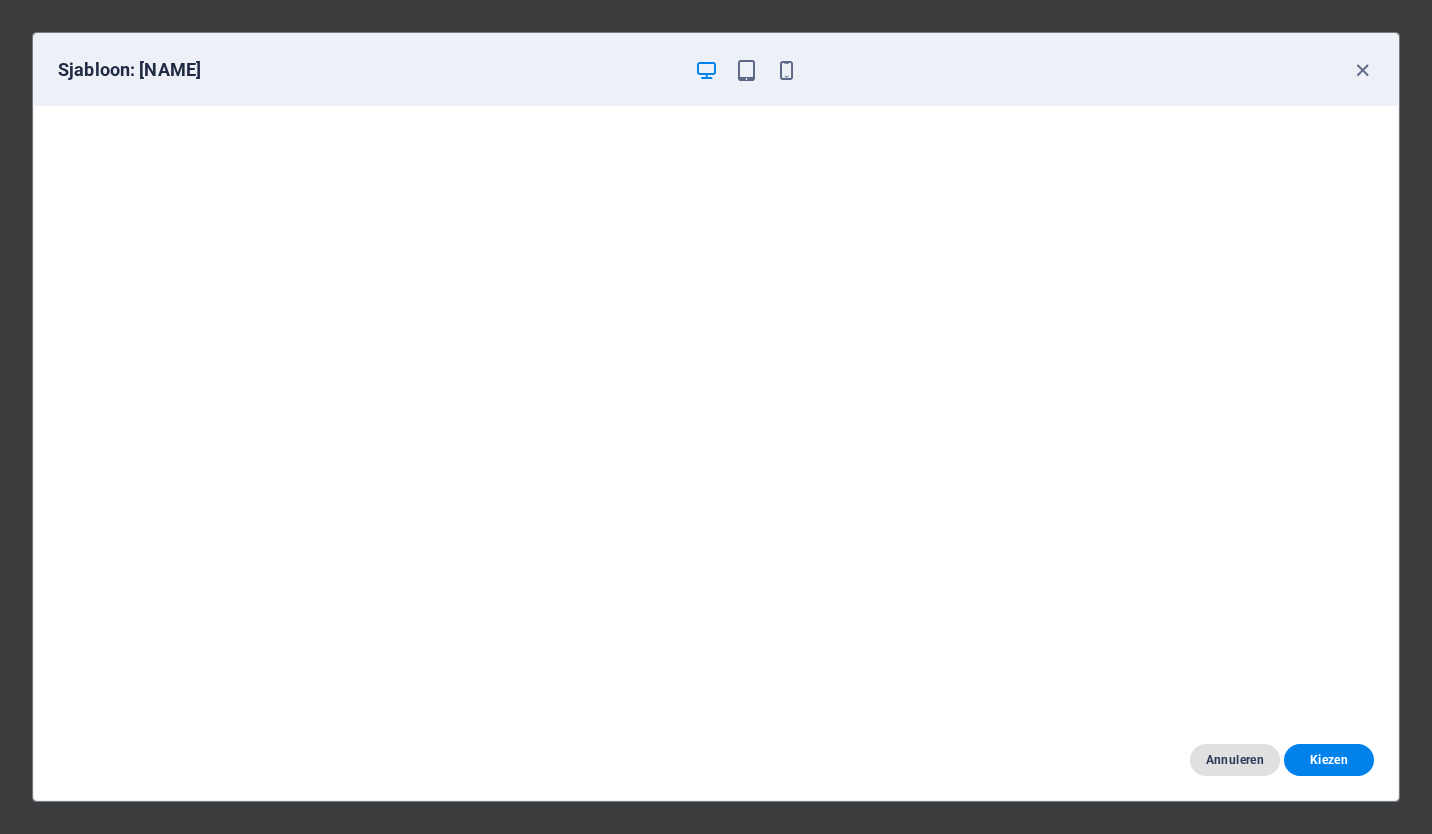 click on "Annuleren" at bounding box center [1235, 760] 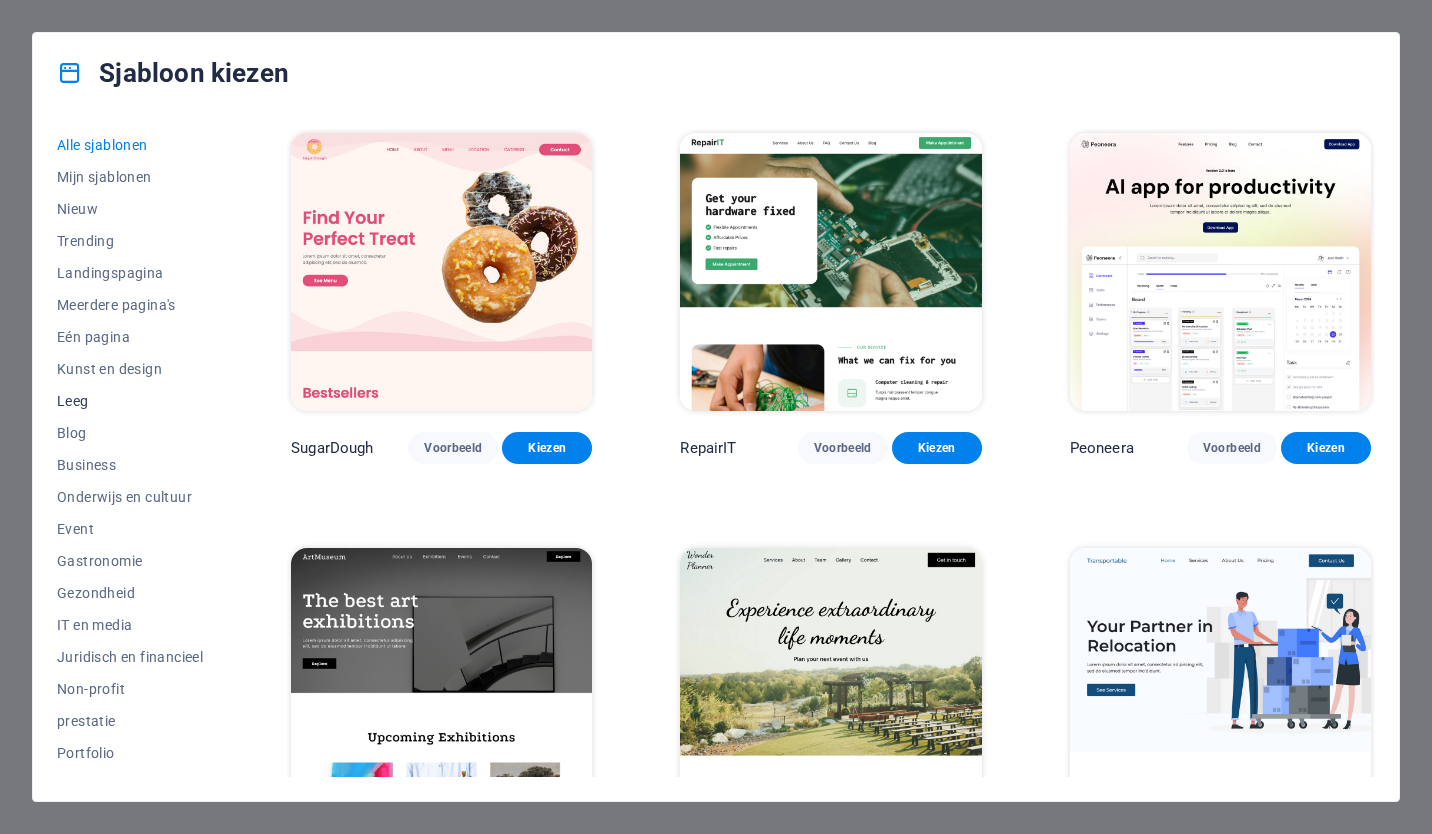 click on "Leeg" at bounding box center (130, 401) 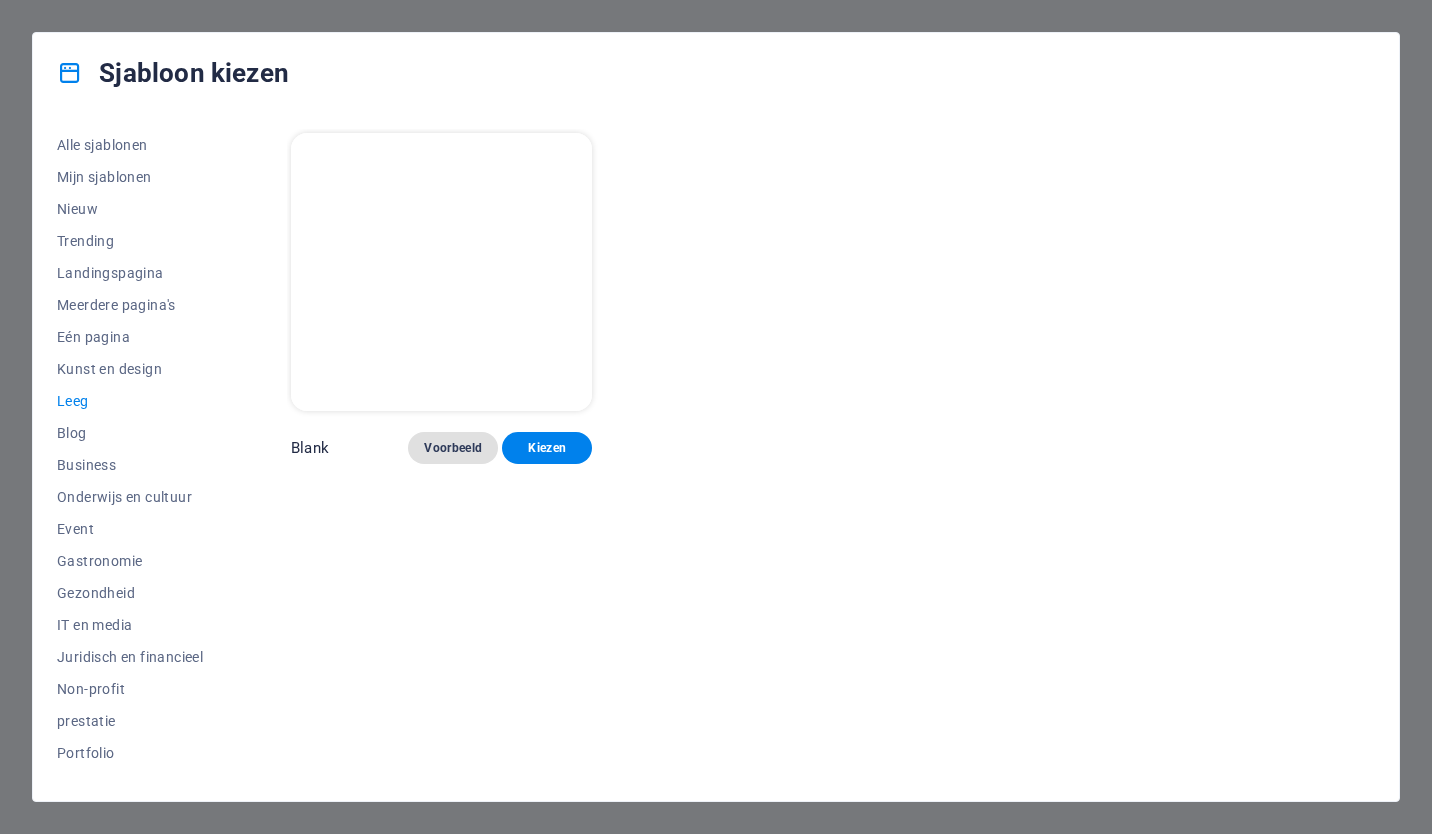 click on "Voorbeeld" at bounding box center (453, 448) 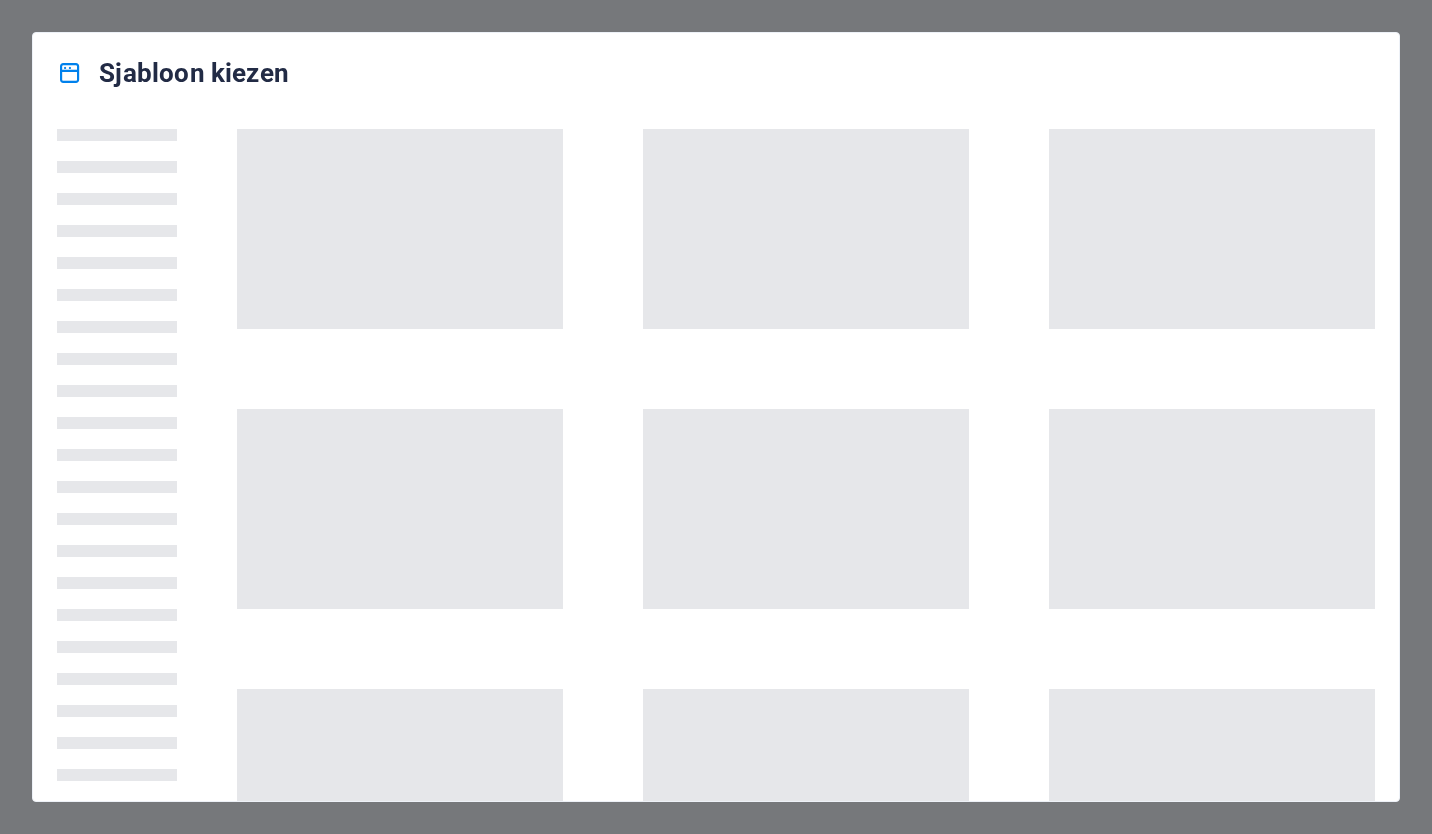 scroll, scrollTop: 0, scrollLeft: 0, axis: both 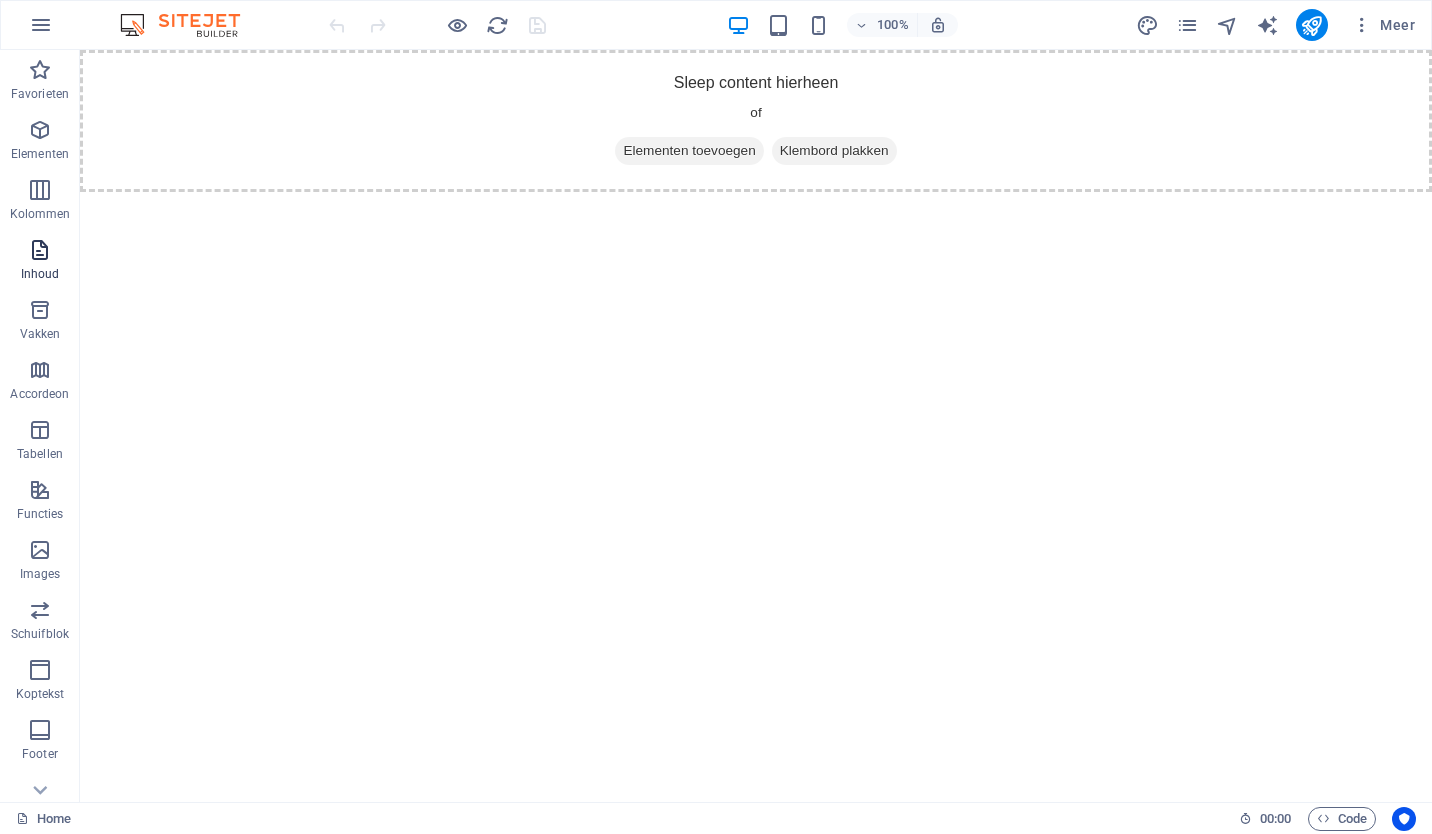 click on "Inhoud" at bounding box center (40, 274) 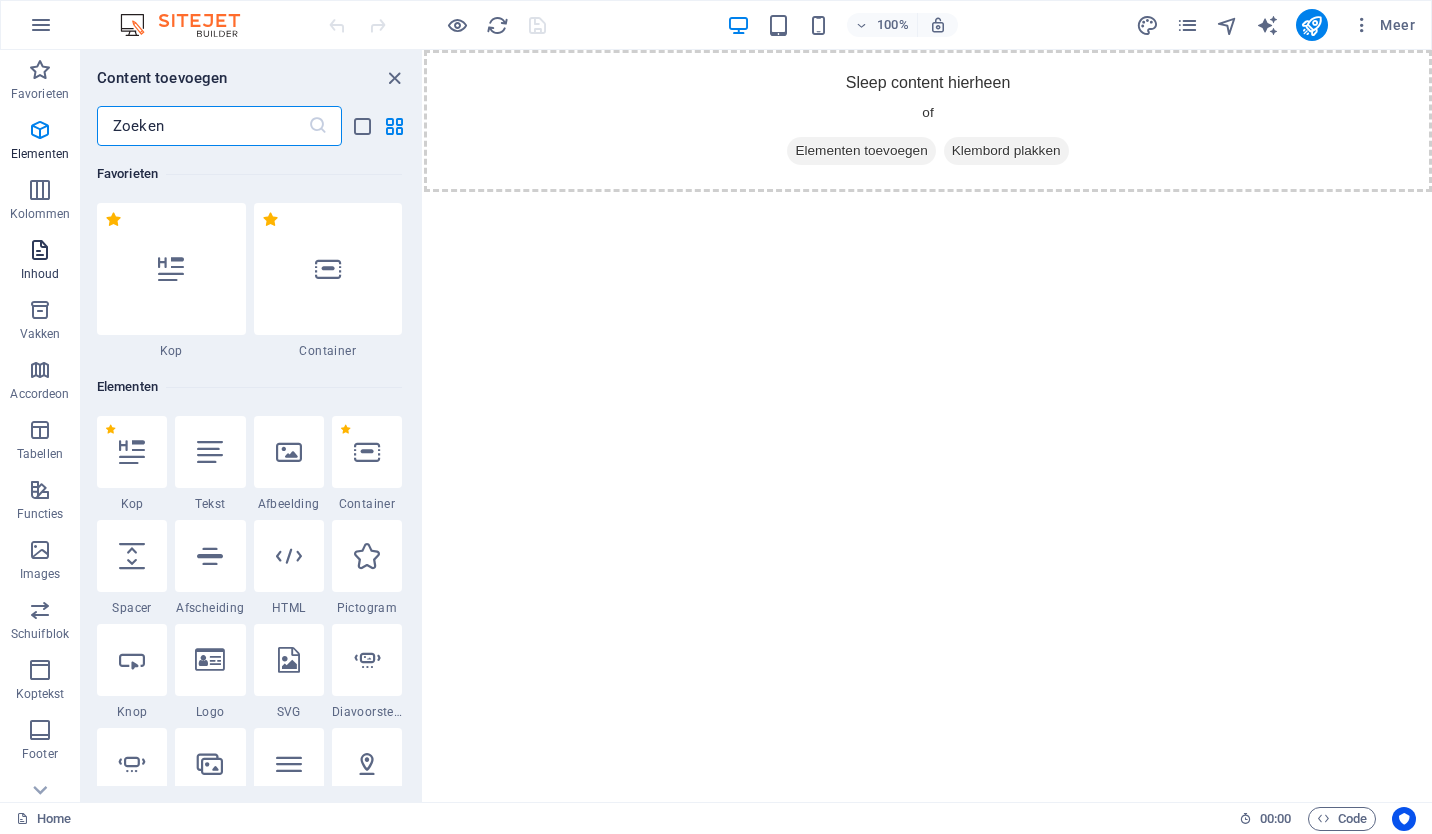 scroll, scrollTop: 3499, scrollLeft: 0, axis: vertical 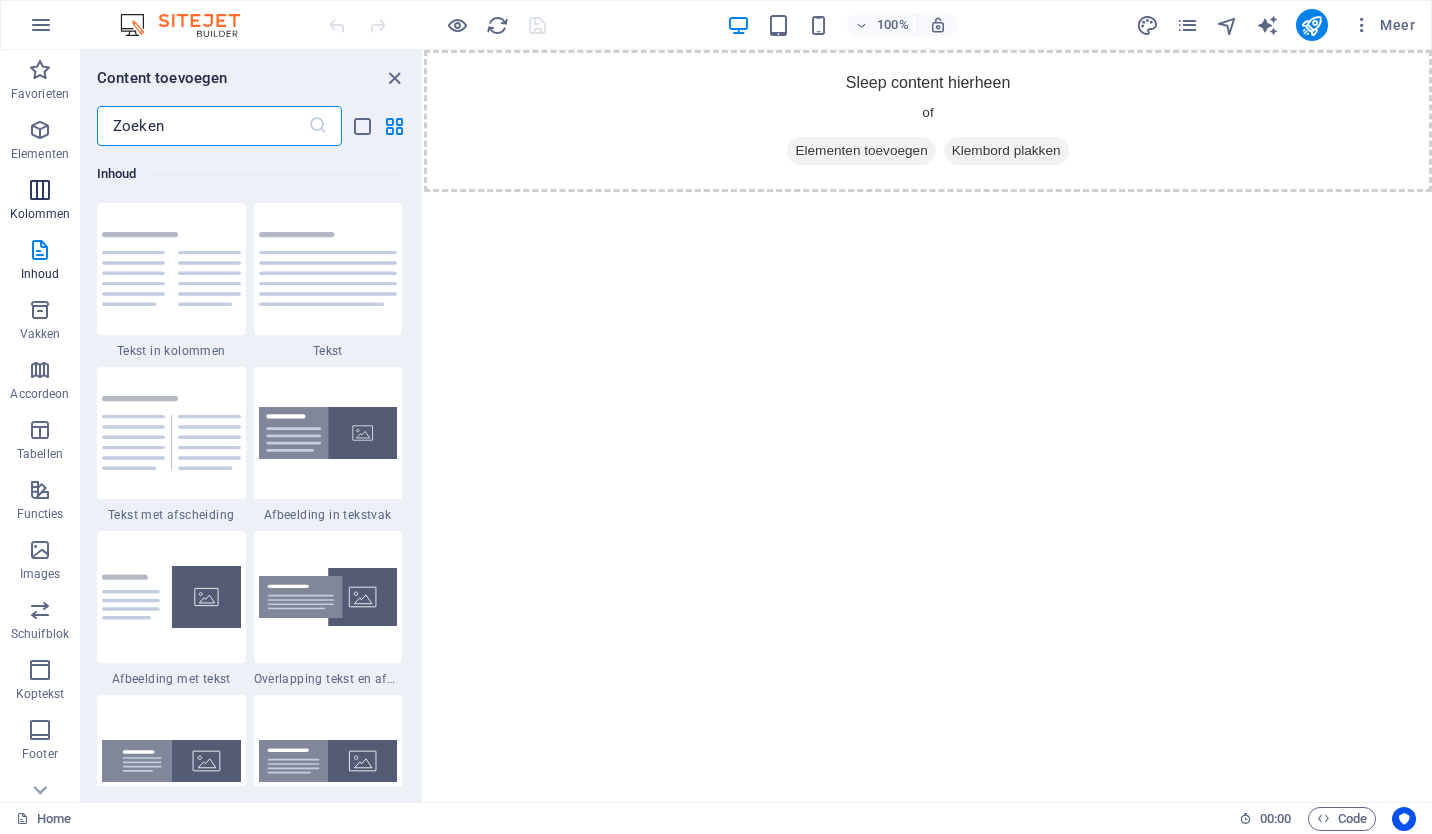 click on "Kolommen" at bounding box center [40, 202] 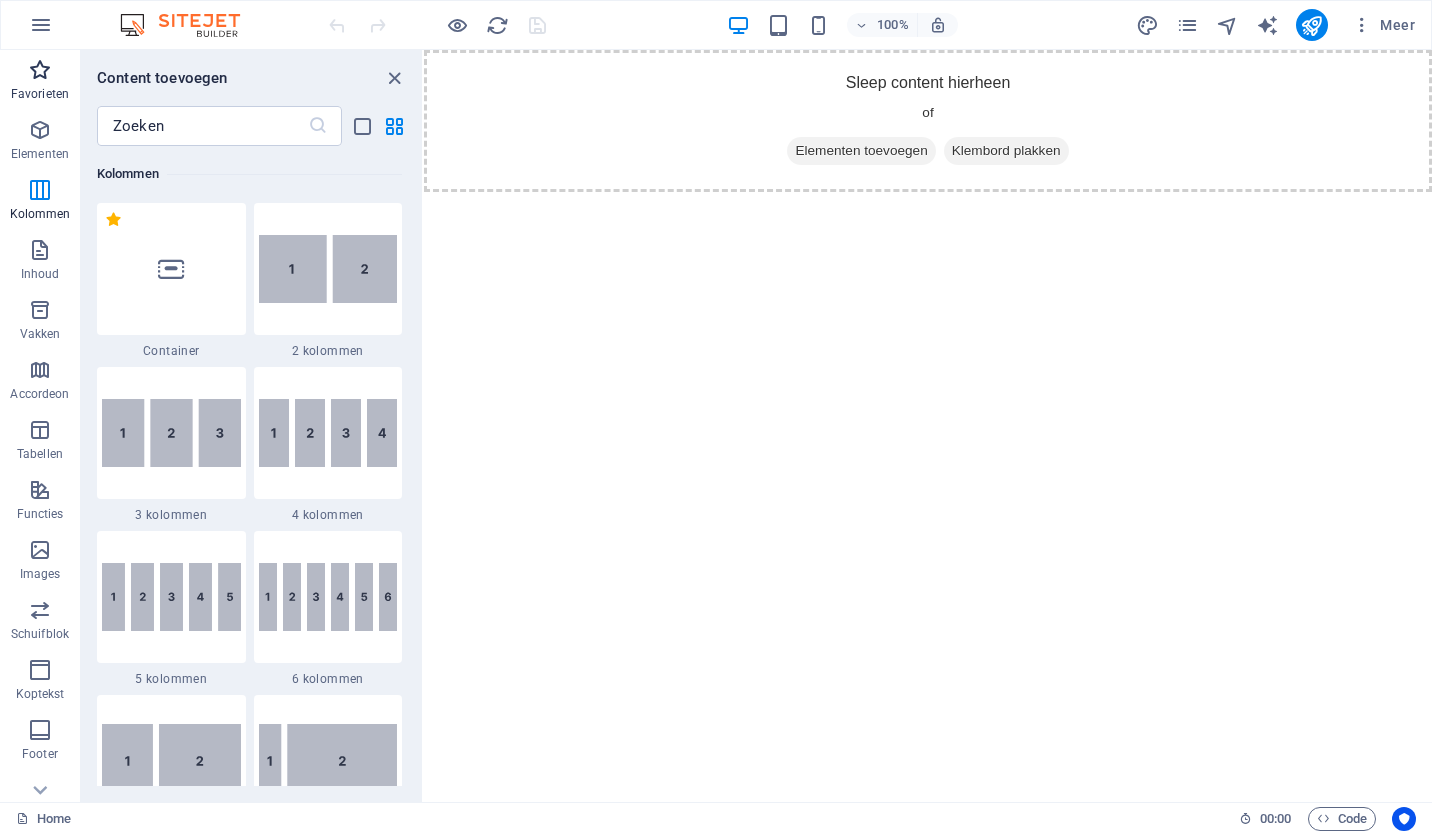 scroll, scrollTop: 990, scrollLeft: 0, axis: vertical 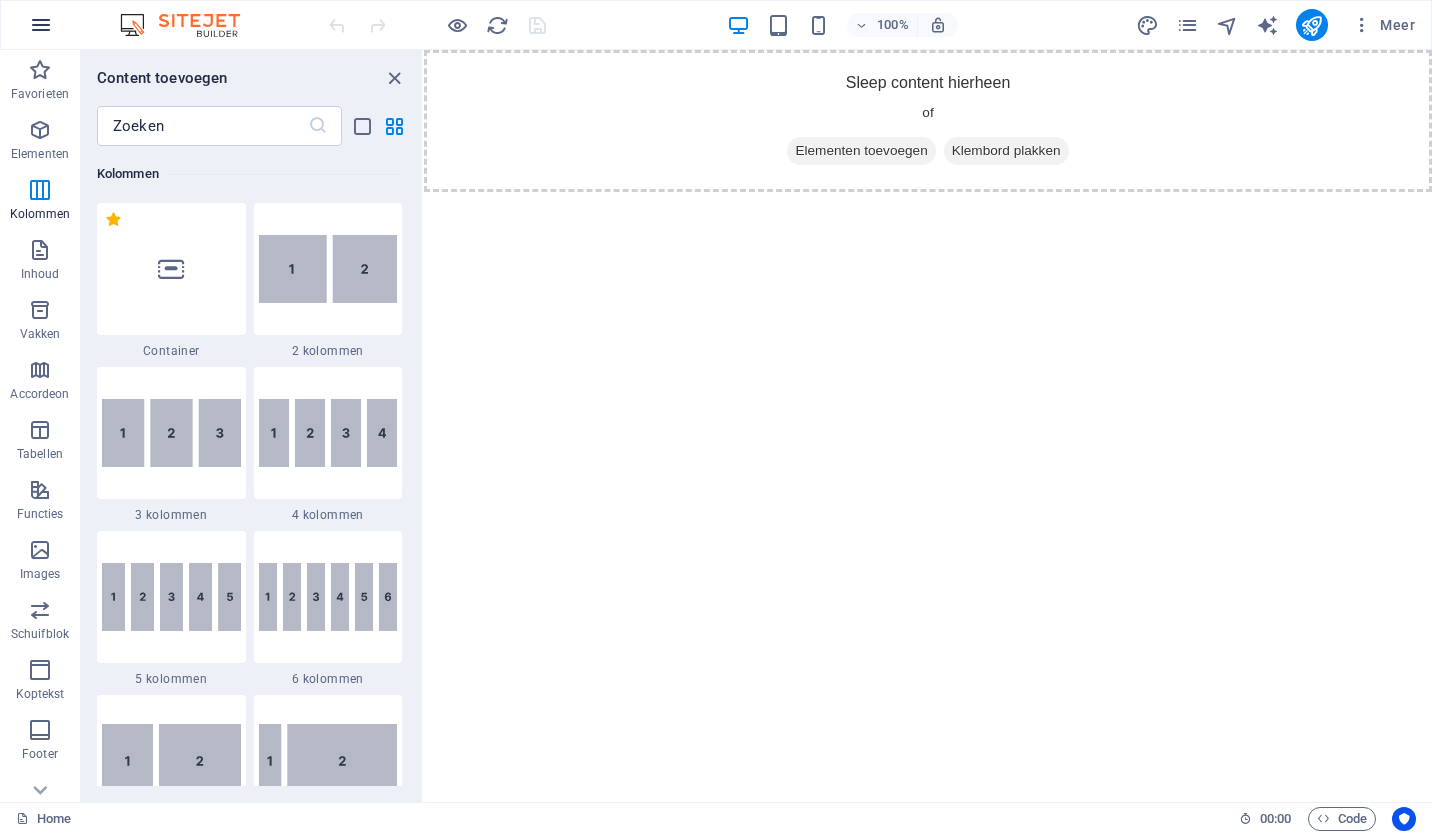 click at bounding box center [41, 25] 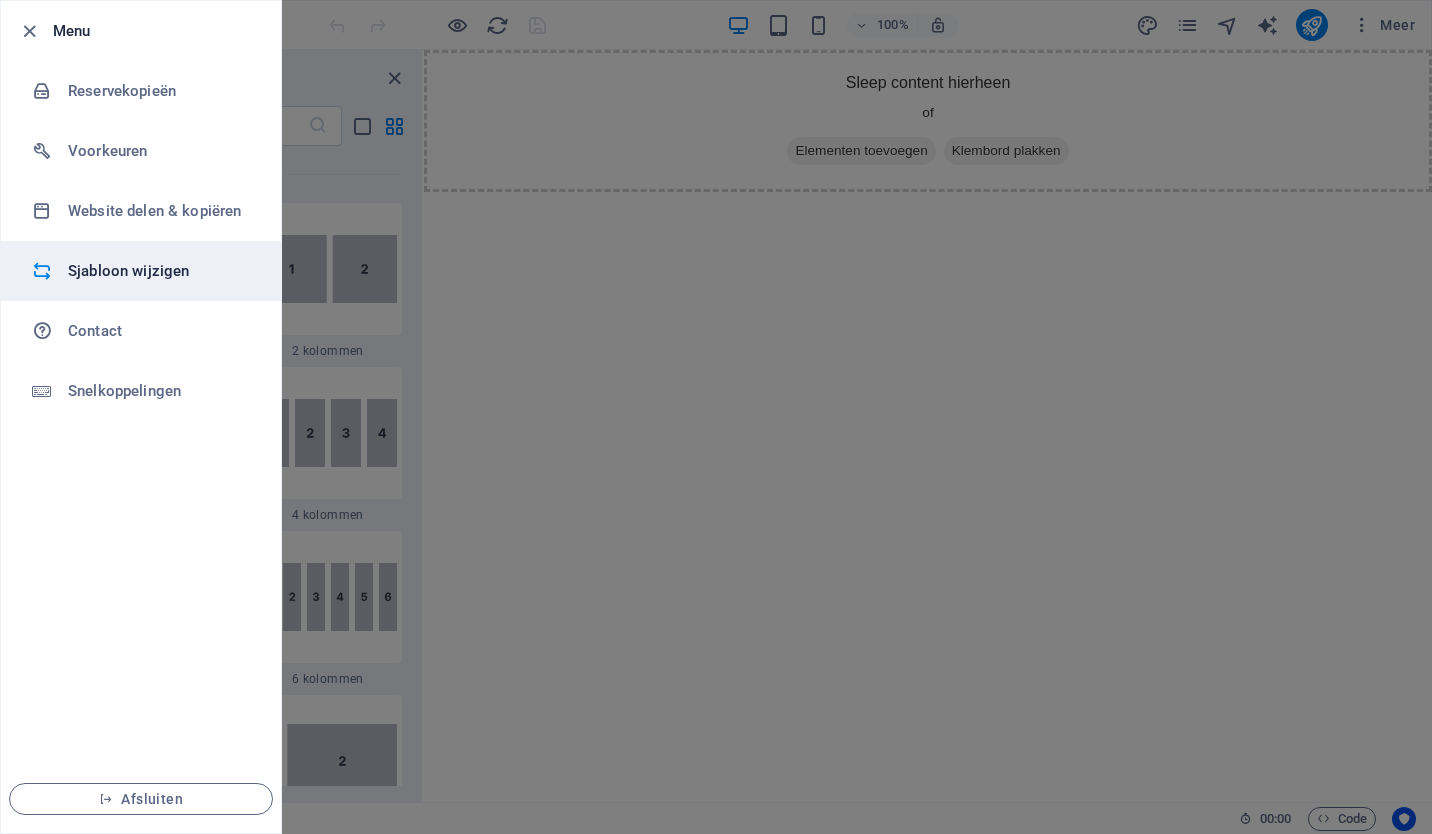click on "Sjabloon wijzigen" at bounding box center [160, 271] 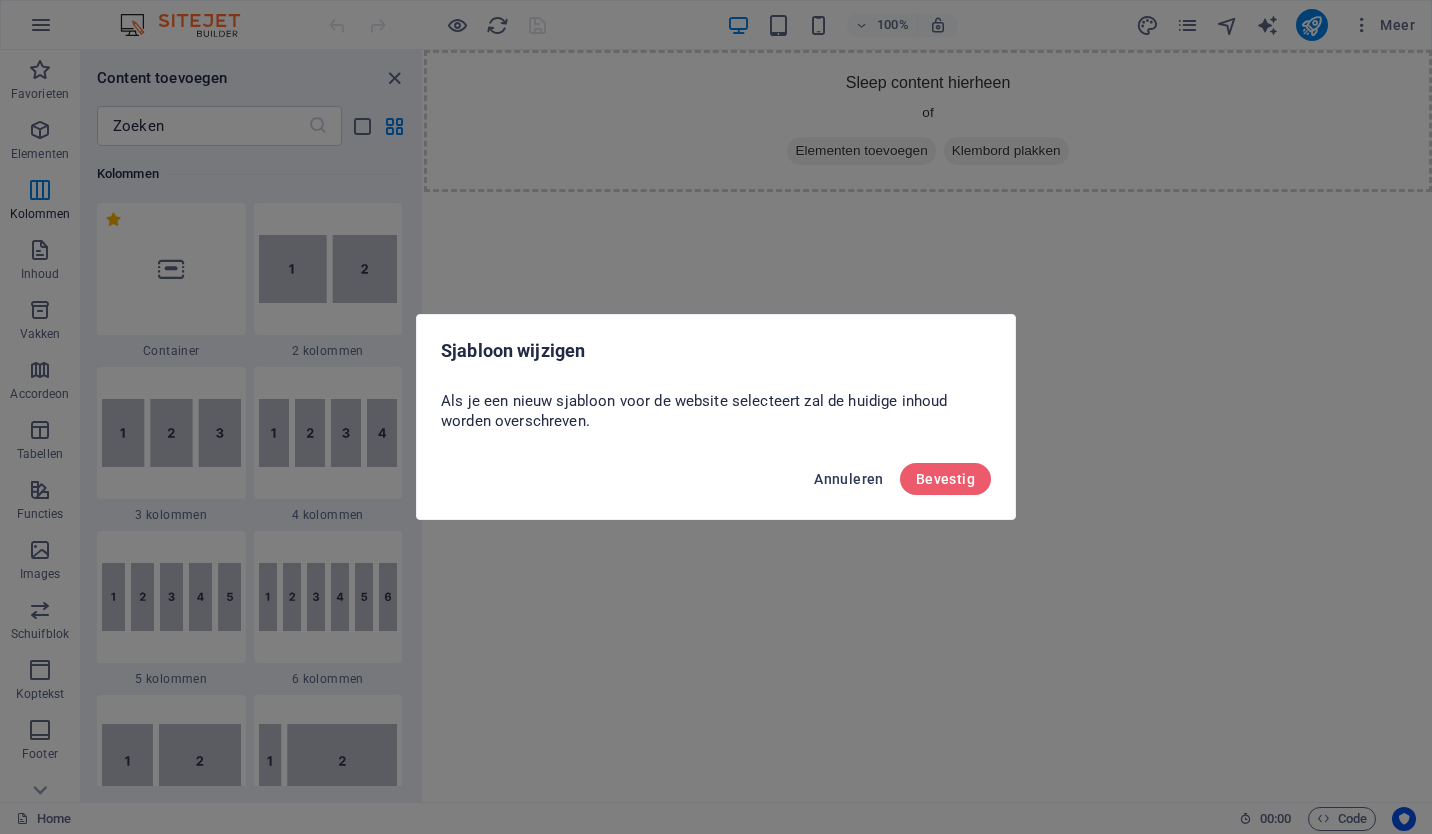 click on "Annuleren" at bounding box center (849, 479) 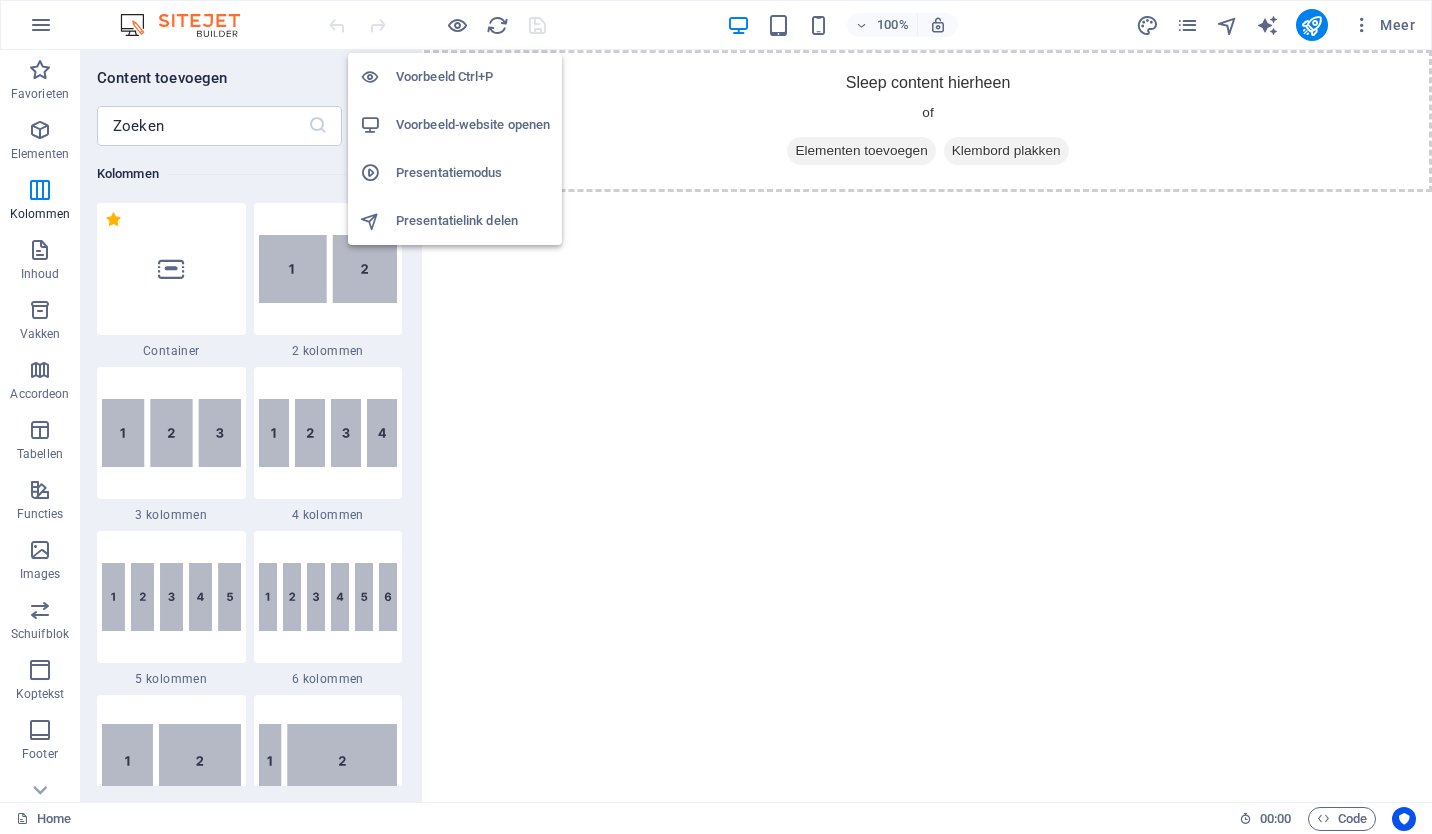 click on "Voorbeeld-website openen" at bounding box center (473, 125) 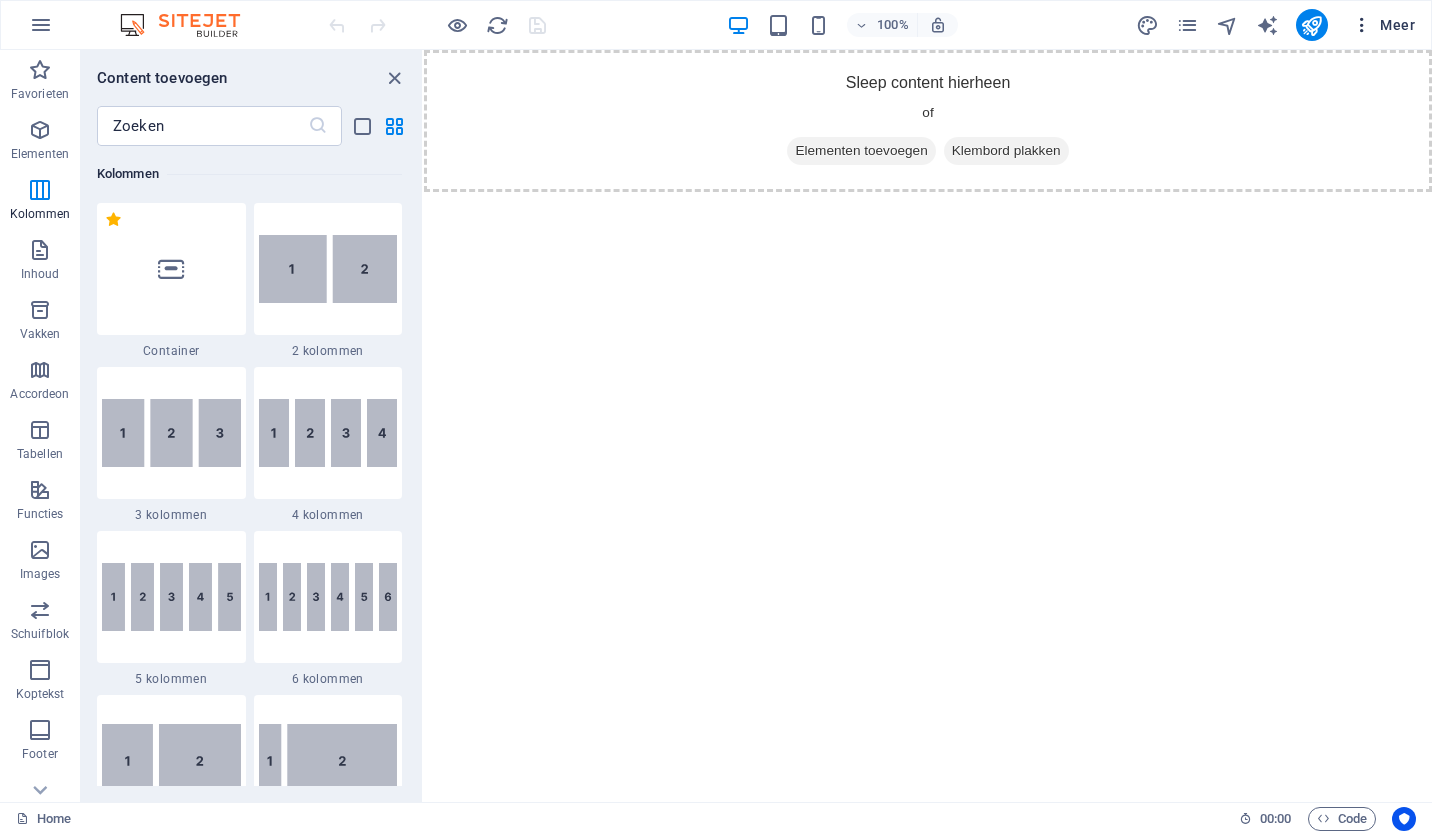 click at bounding box center (1362, 25) 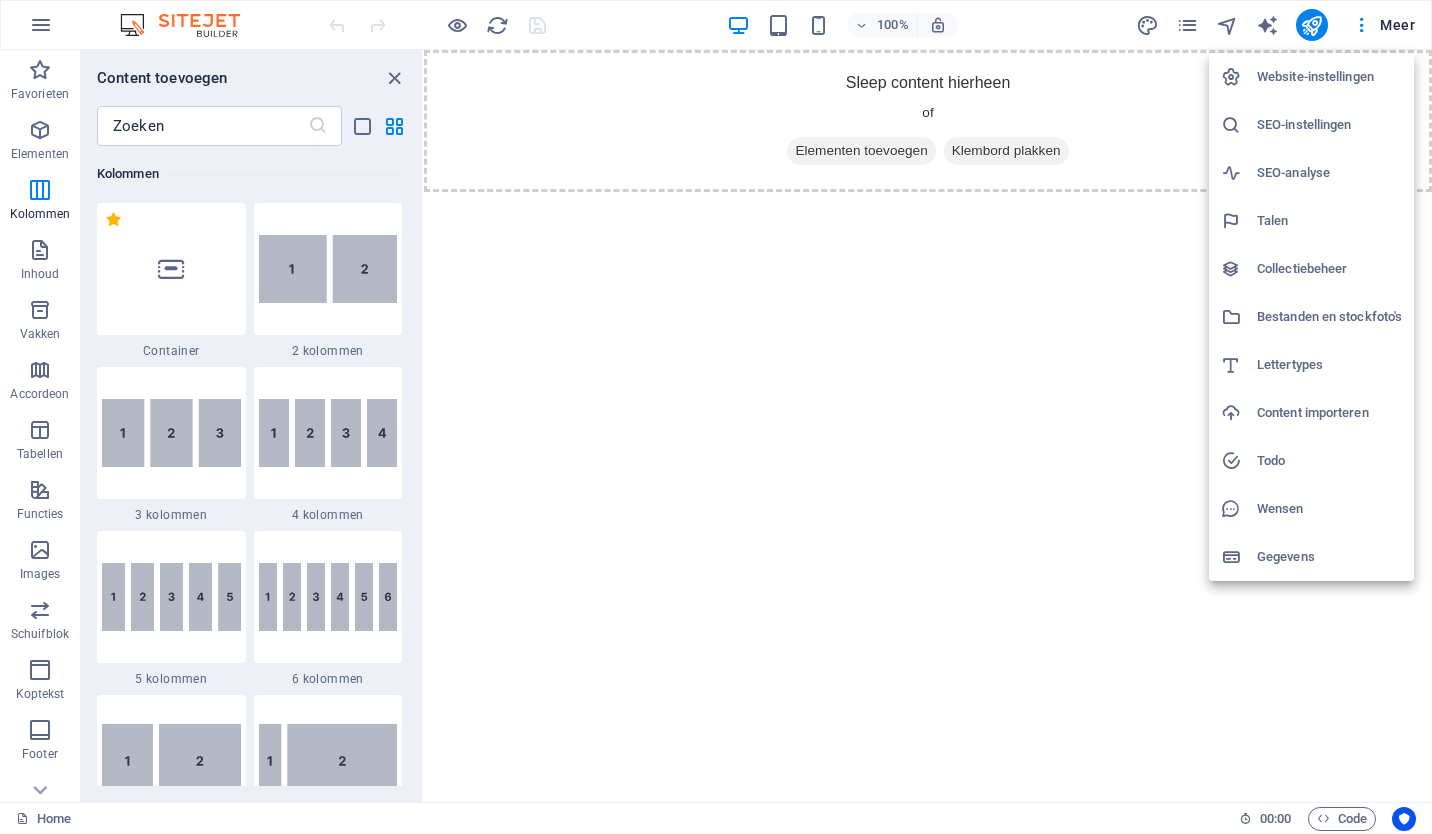 click on "Website-instellingen" at bounding box center [1329, 77] 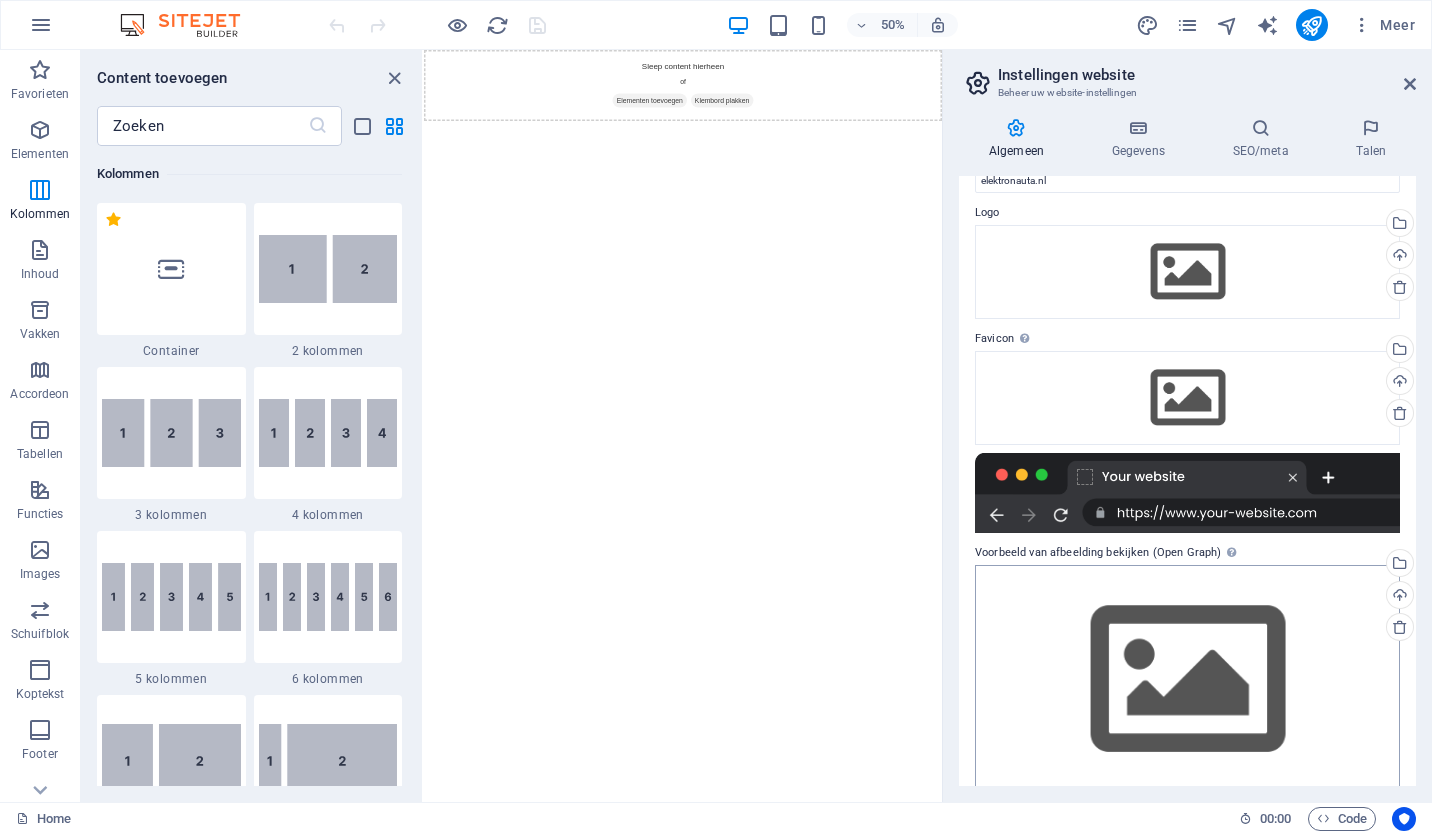 scroll, scrollTop: 71, scrollLeft: 0, axis: vertical 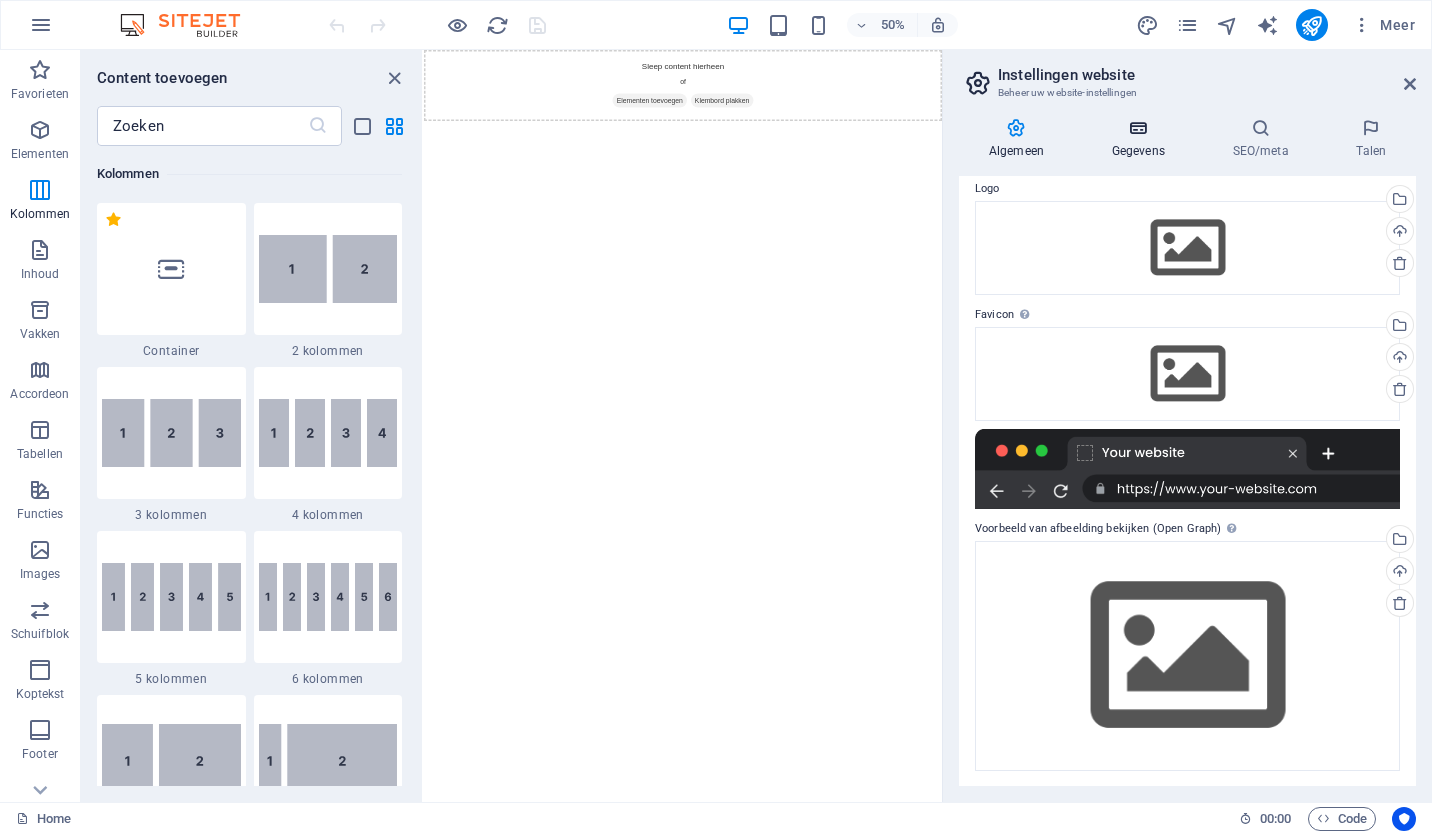 click on "Gegevens" at bounding box center [1142, 139] 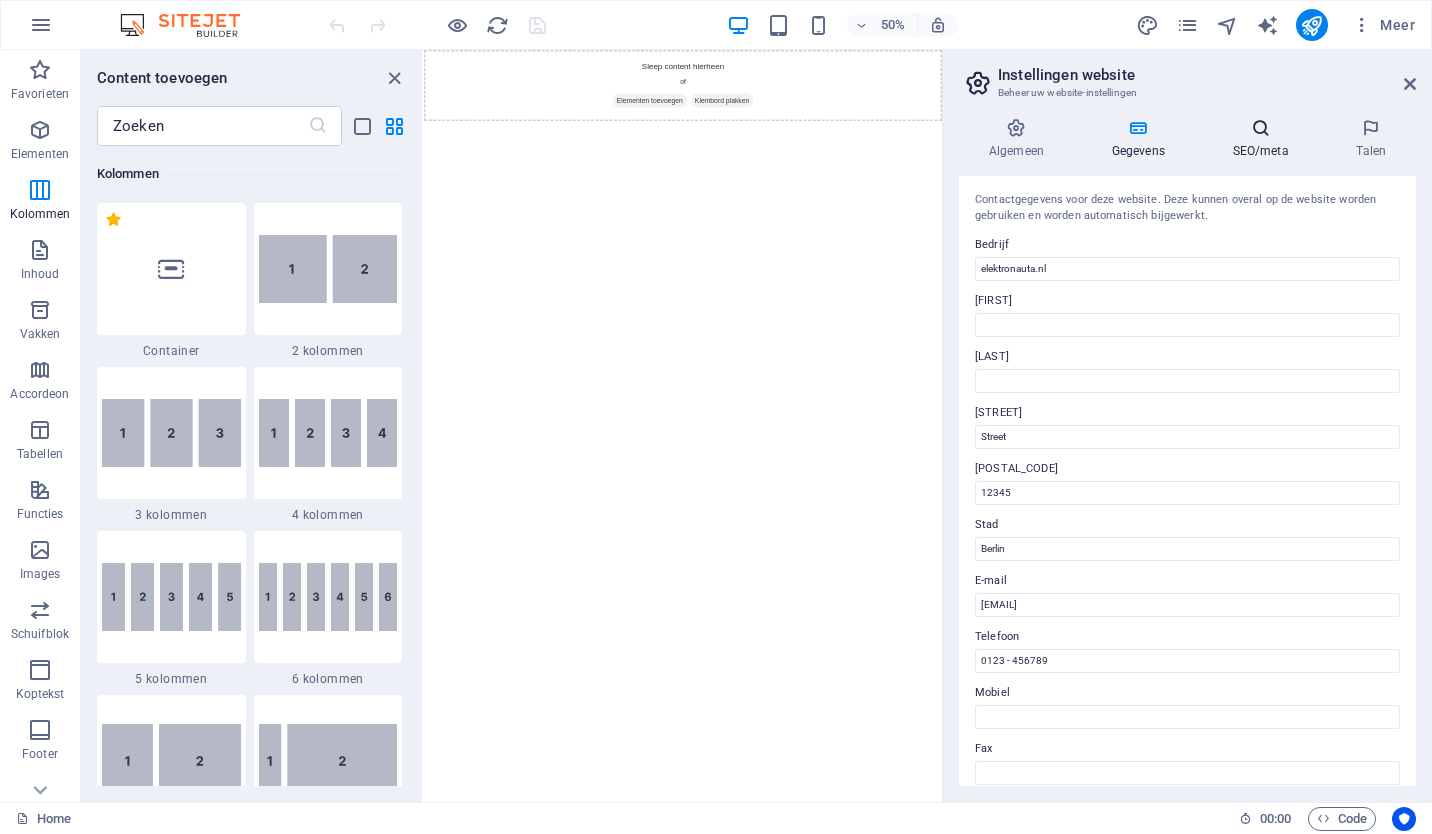click on "SEO/meta" at bounding box center [1265, 139] 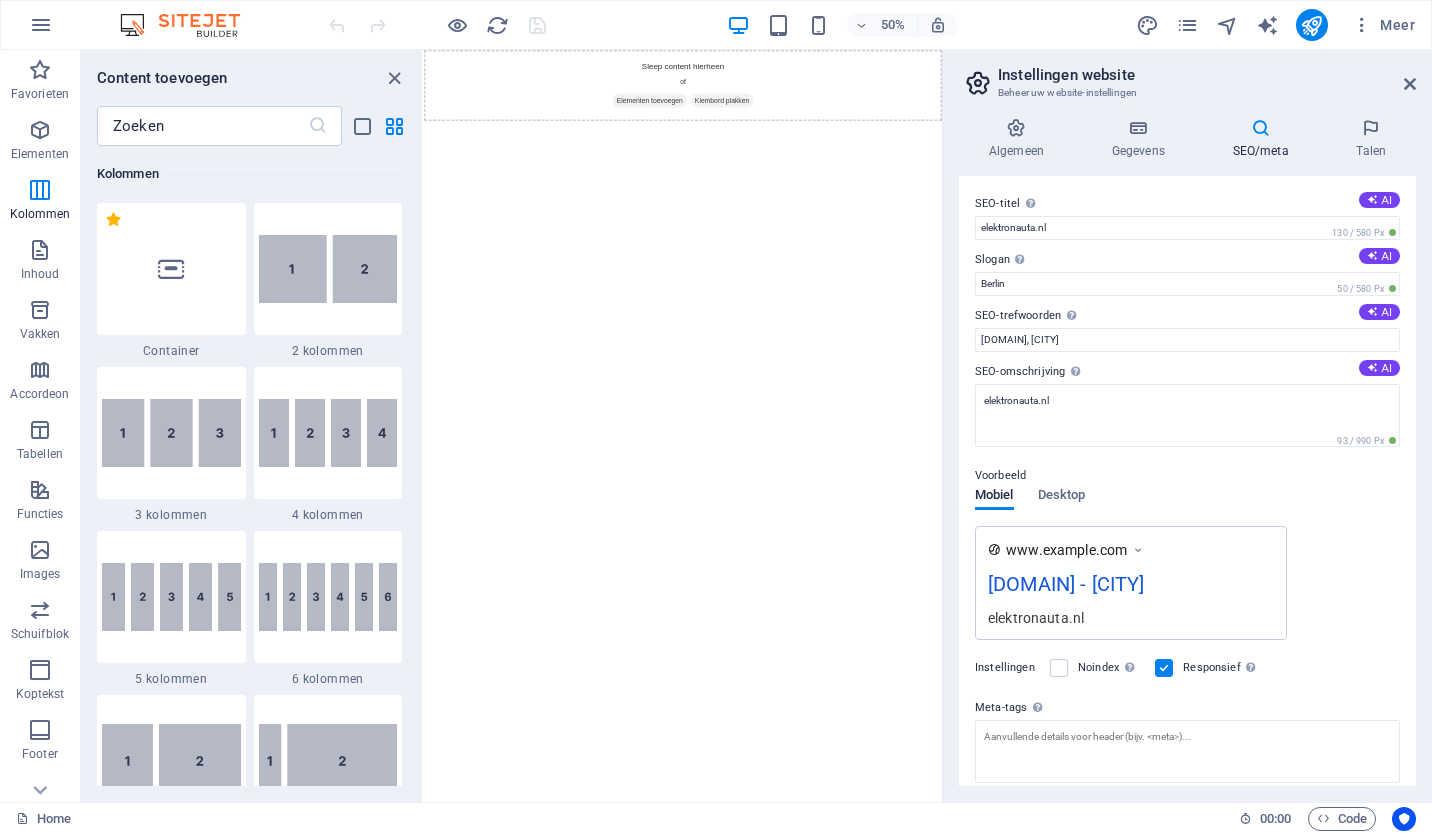 click on "Instellingen website Beheer uw website-instellingen  Algemeen  Gegevens  SEO/meta  Talen Naam website elektronauta.nl Logo Sleep bestanden hierheen, klik om bestanden te kiezen of  selecteer bestanden uit Bestanden of gebruik onze gratis stockfoto's en video's Selecteer bestanden uit Bestandsbeheer, stockfoto's, of upload een of meer bestanden Uploaden Favicon Stel hier de favicon van je website in. Een favicon is een klein pictogram dat wordt weergegeven in het browsertabblad, naast de titel van uw website. Het kan bezoekers helpen om uw website snel te herkennen. Sleep bestanden hierheen, klik om bestanden te kiezen of  selecteer bestanden uit Bestanden of gebruik onze gratis stockfoto's en video's Selecteer bestanden uit Bestandsbeheer, stockfoto's, of upload een of meer bestanden Uploaden Voorbeeld van afbeelding bekijken (Open Graph) Dit is de afbeelding die wordt getoond wanneer de website op sociale netwerken wordt gedeeld Sleep bestanden hierheen, klik om bestanden te kiezen of  Uploaden Bedrijf 12345" at bounding box center [1187, 426] 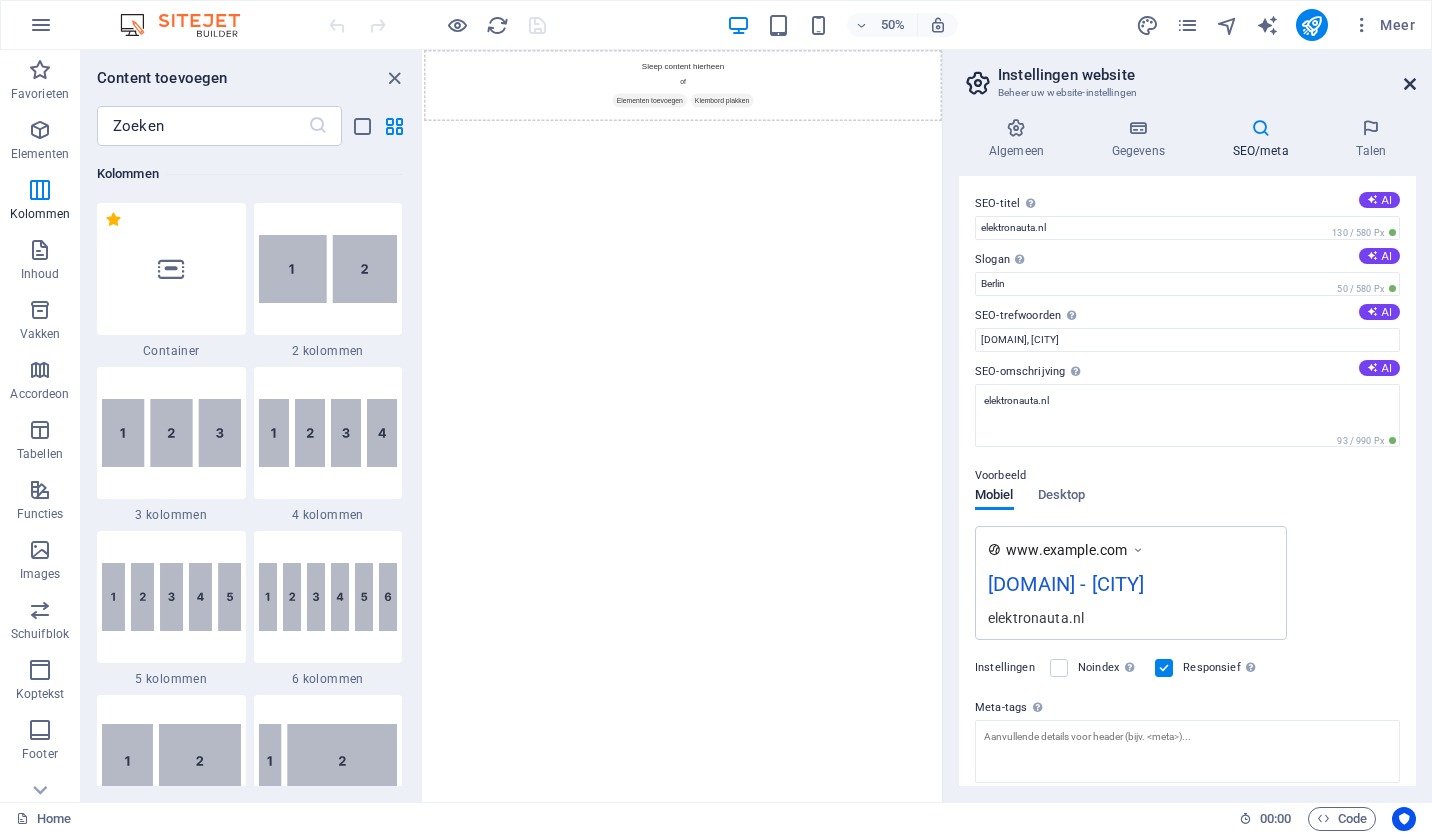 click at bounding box center (1410, 84) 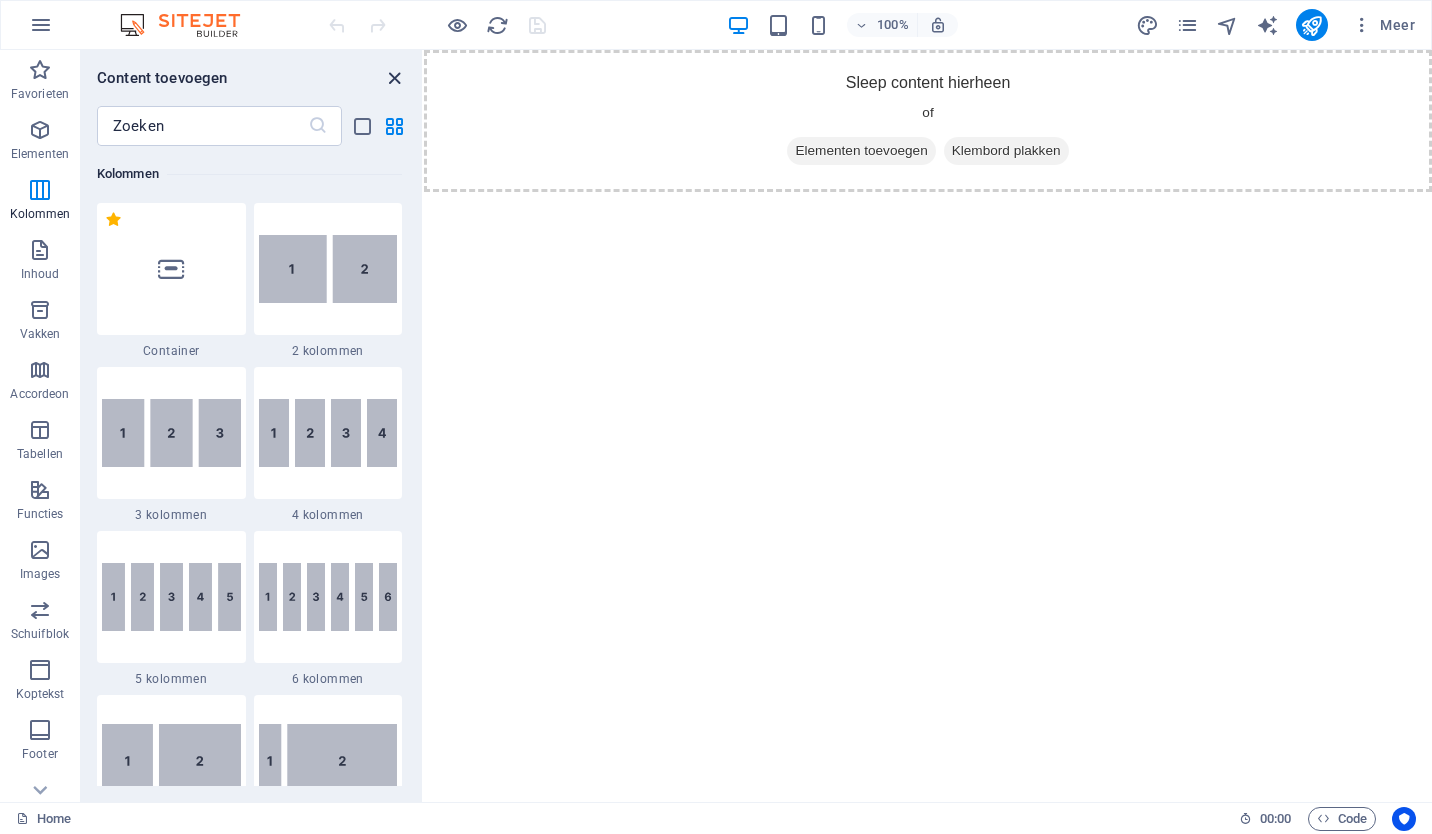 drag, startPoint x: 385, startPoint y: 77, endPoint x: 328, endPoint y: 57, distance: 60.40695 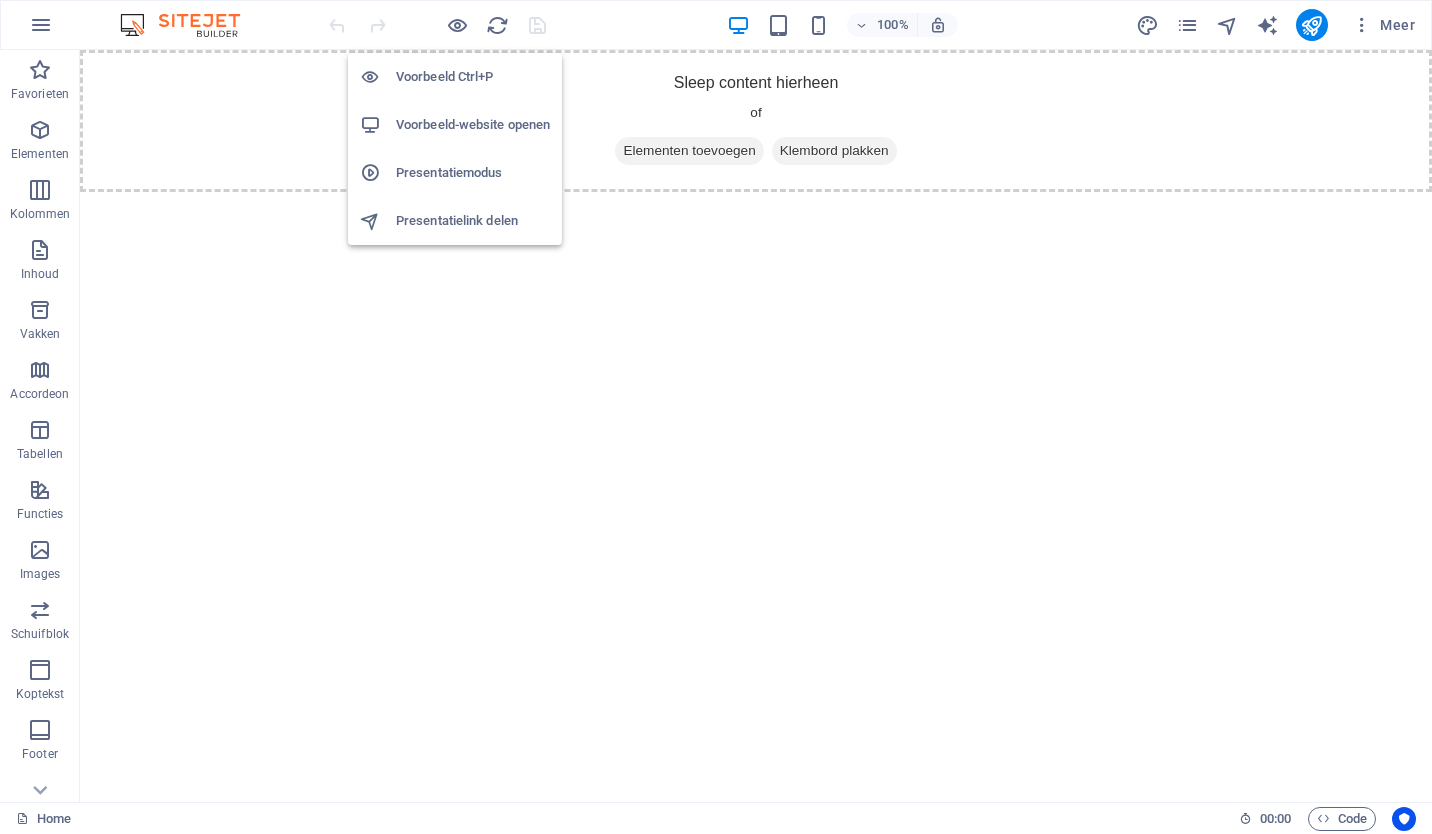 click on "Voorbeeld-website openen" at bounding box center [473, 125] 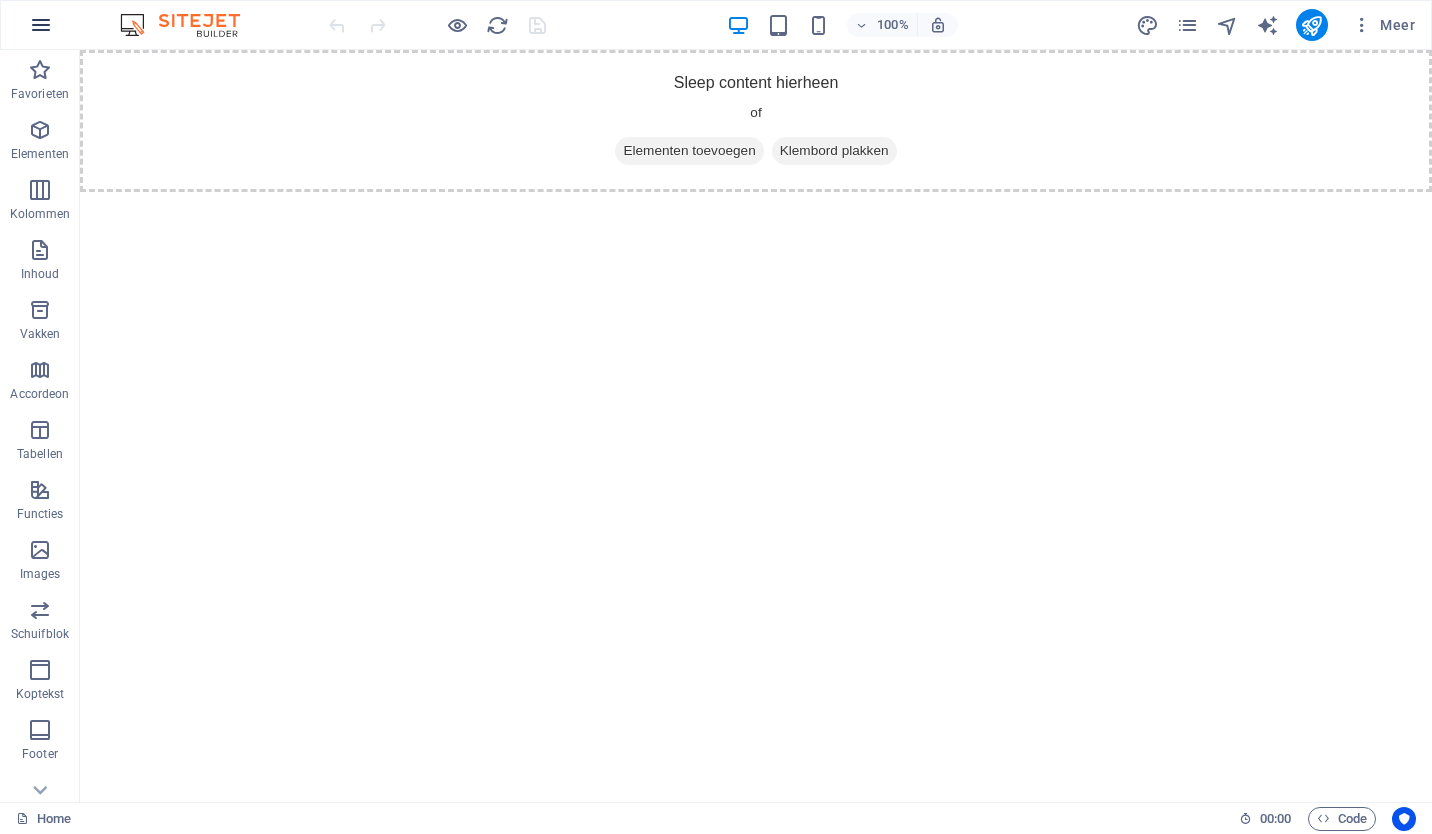 click at bounding box center (41, 25) 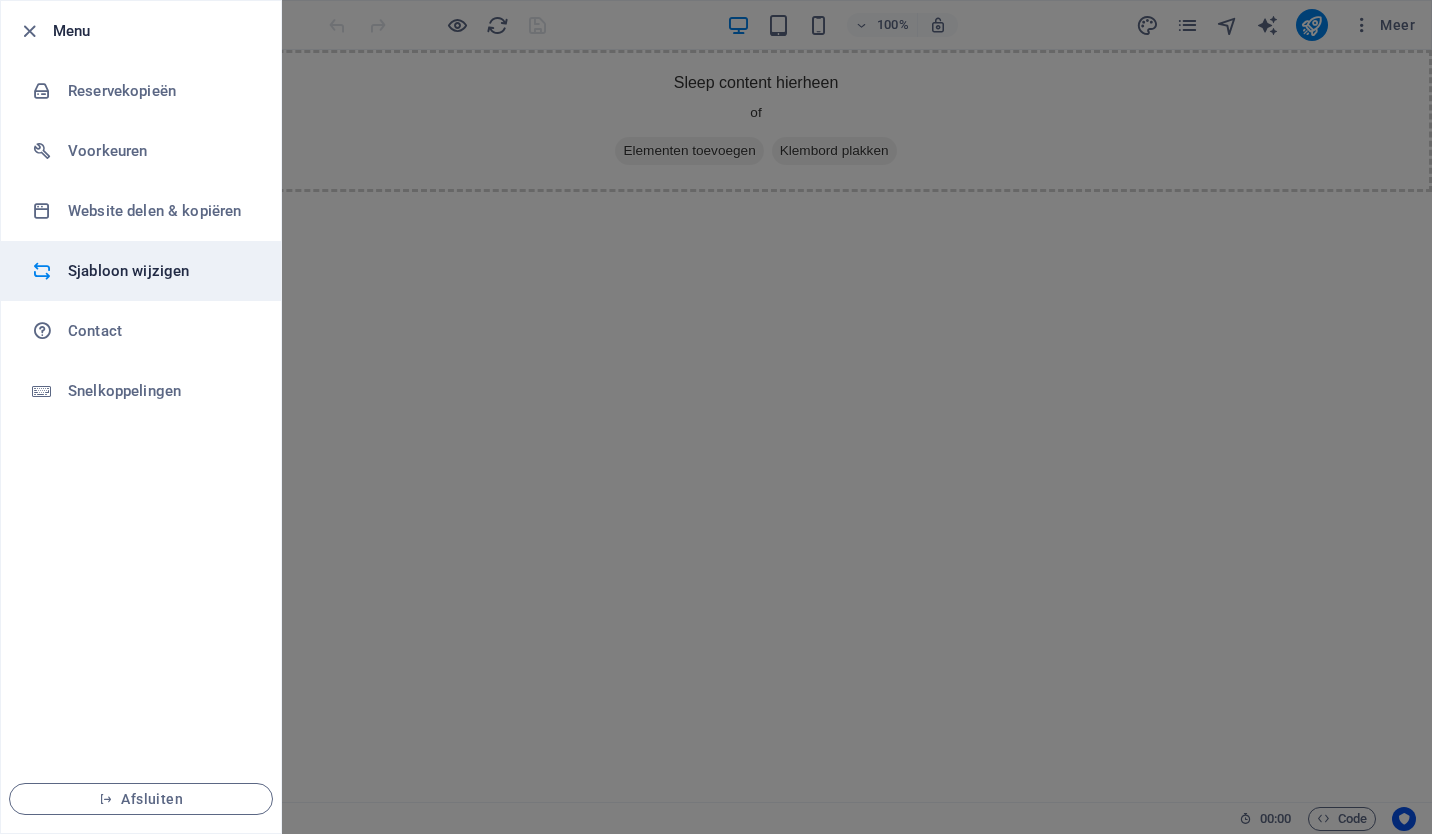 click on "Sjabloon wijzigen" at bounding box center [141, 271] 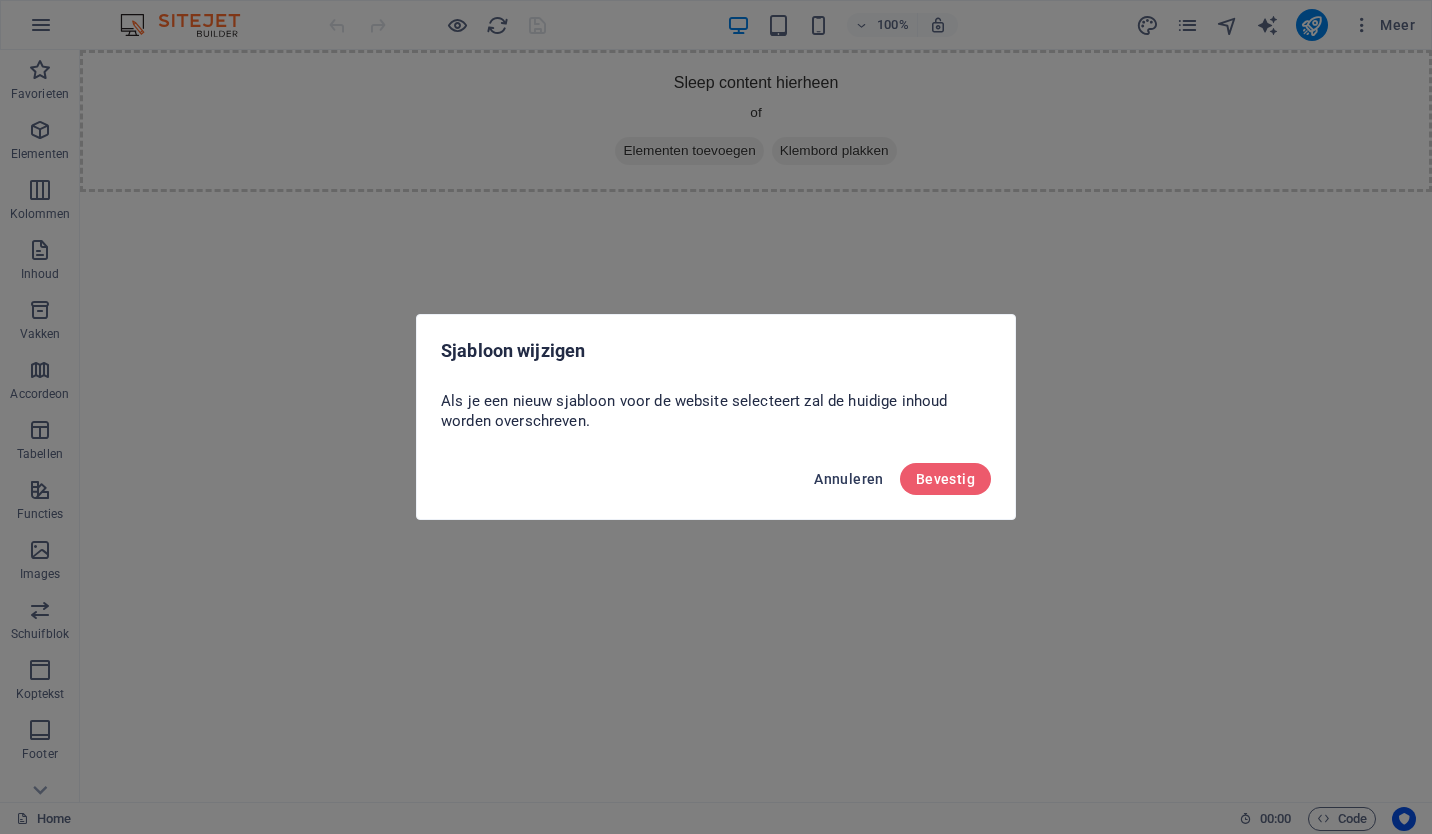 click on "Annuleren" at bounding box center (849, 479) 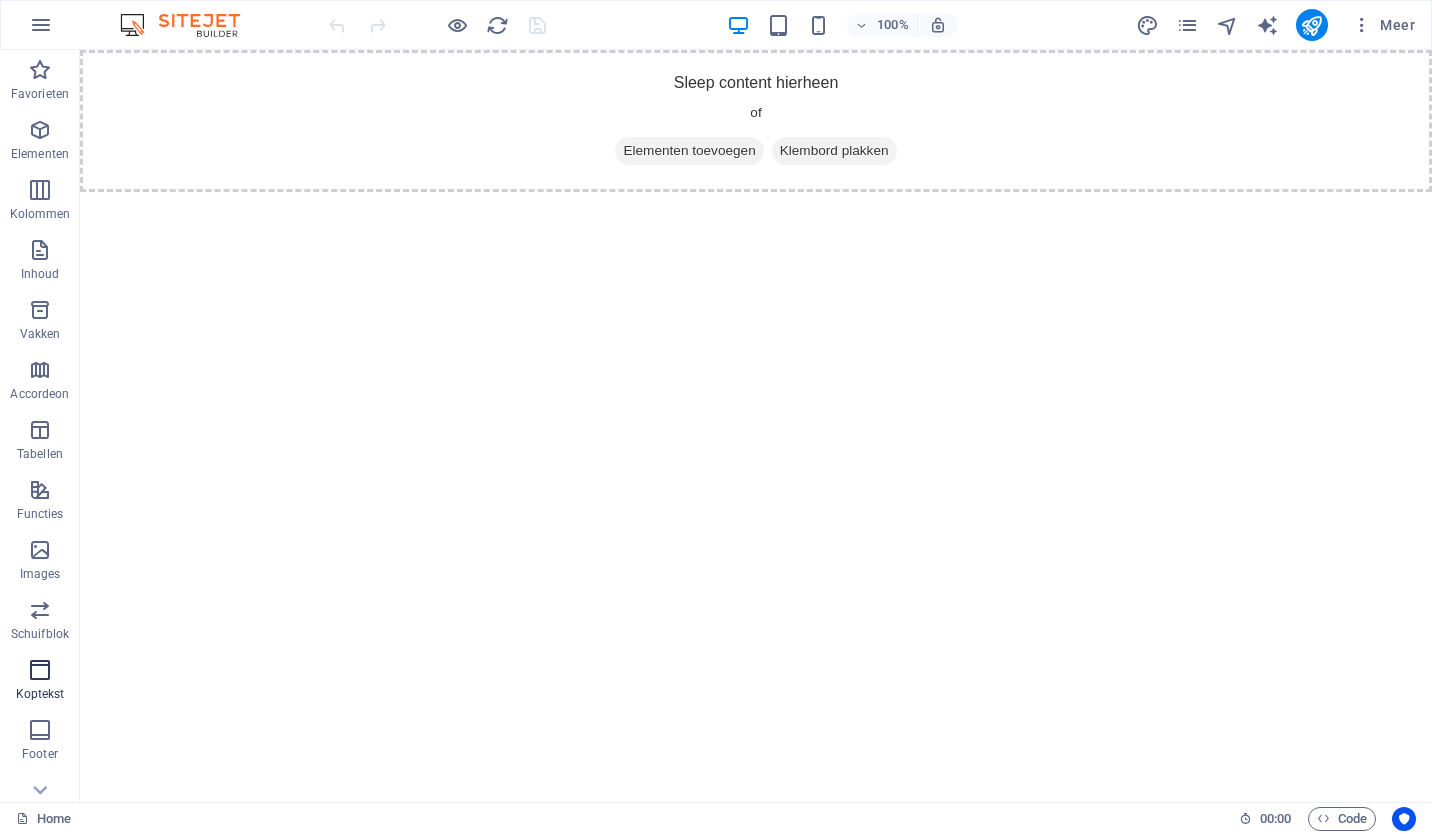 click at bounding box center [40, 670] 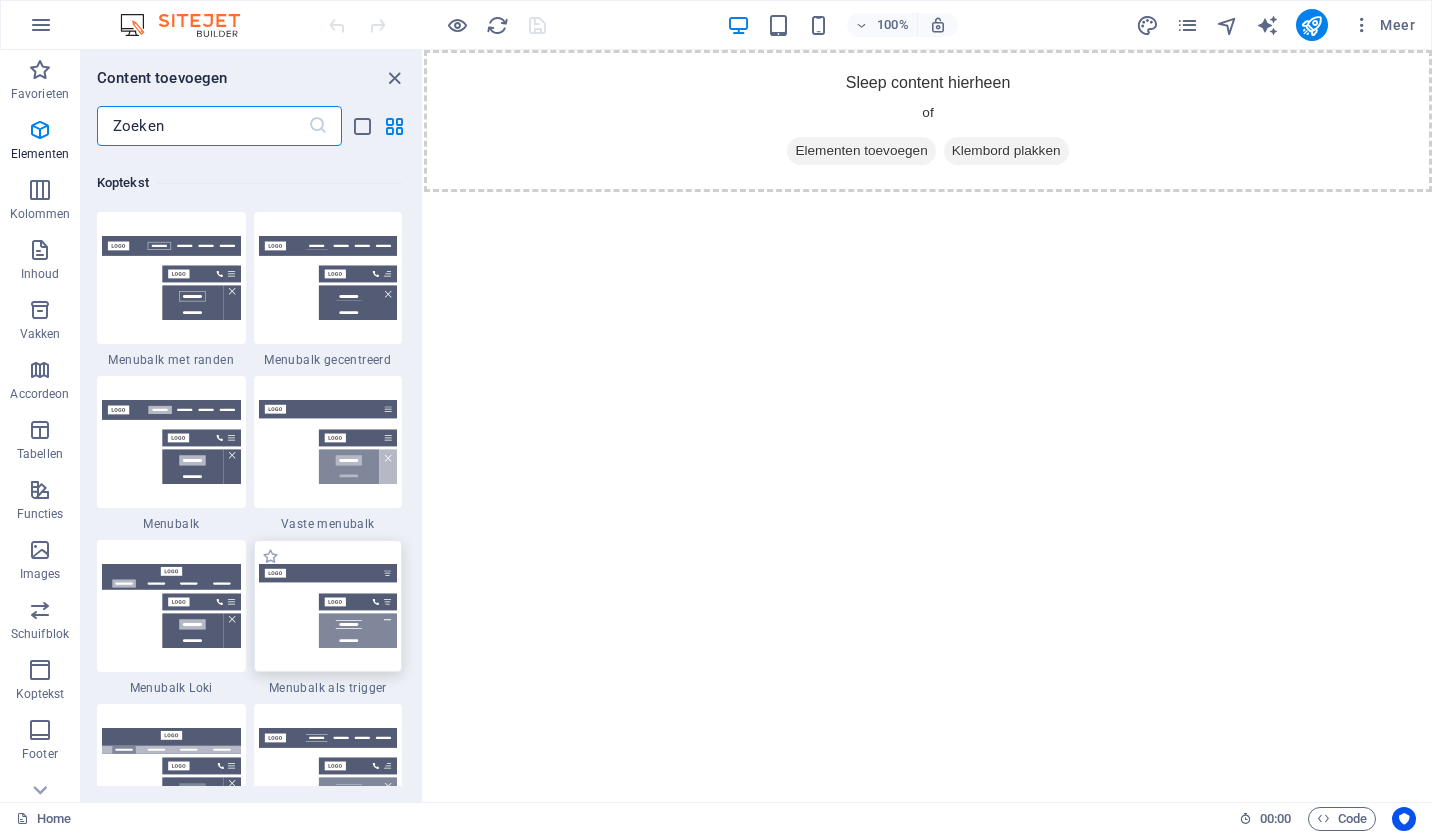 scroll, scrollTop: 12042, scrollLeft: 0, axis: vertical 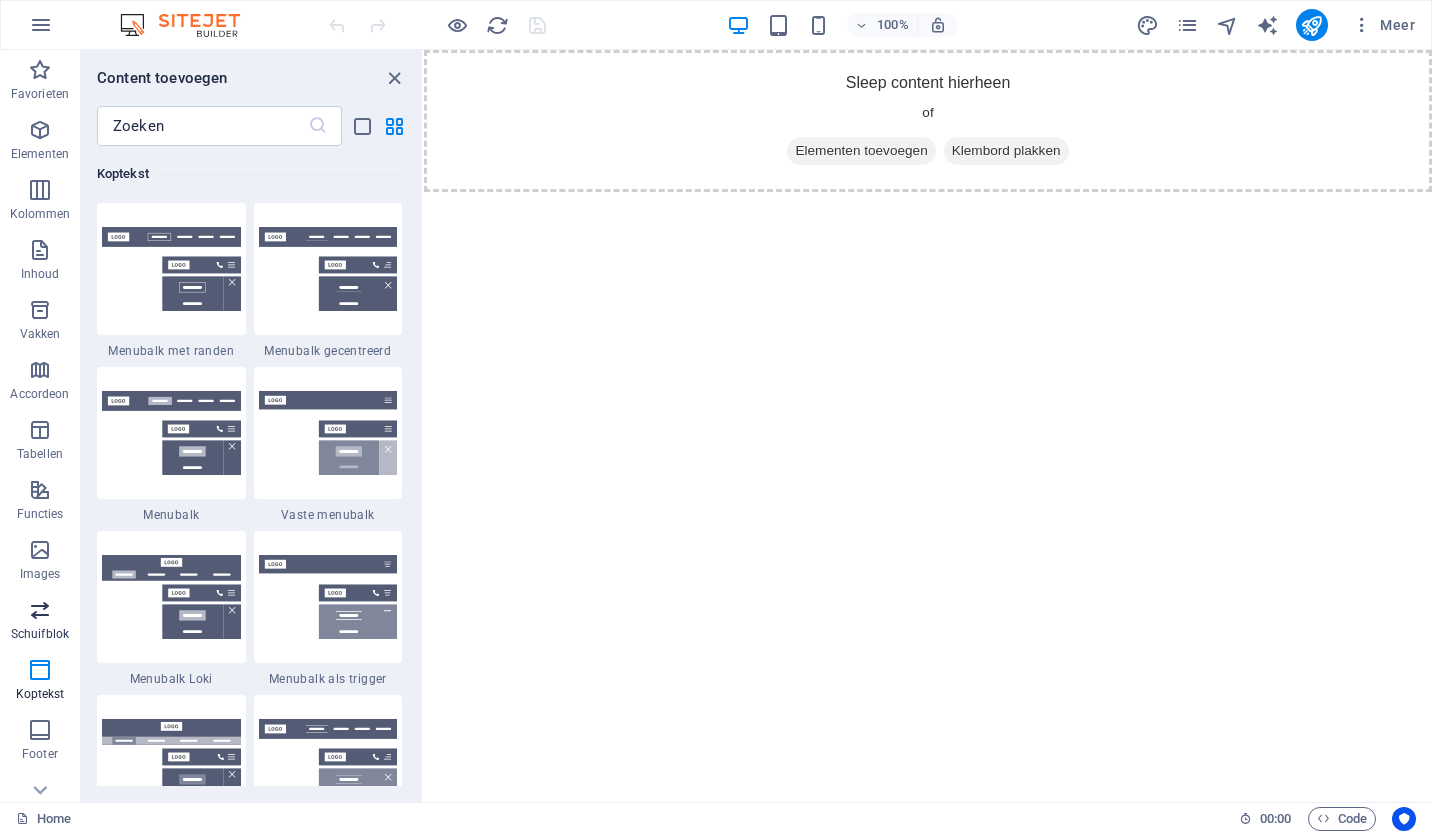click at bounding box center (40, 610) 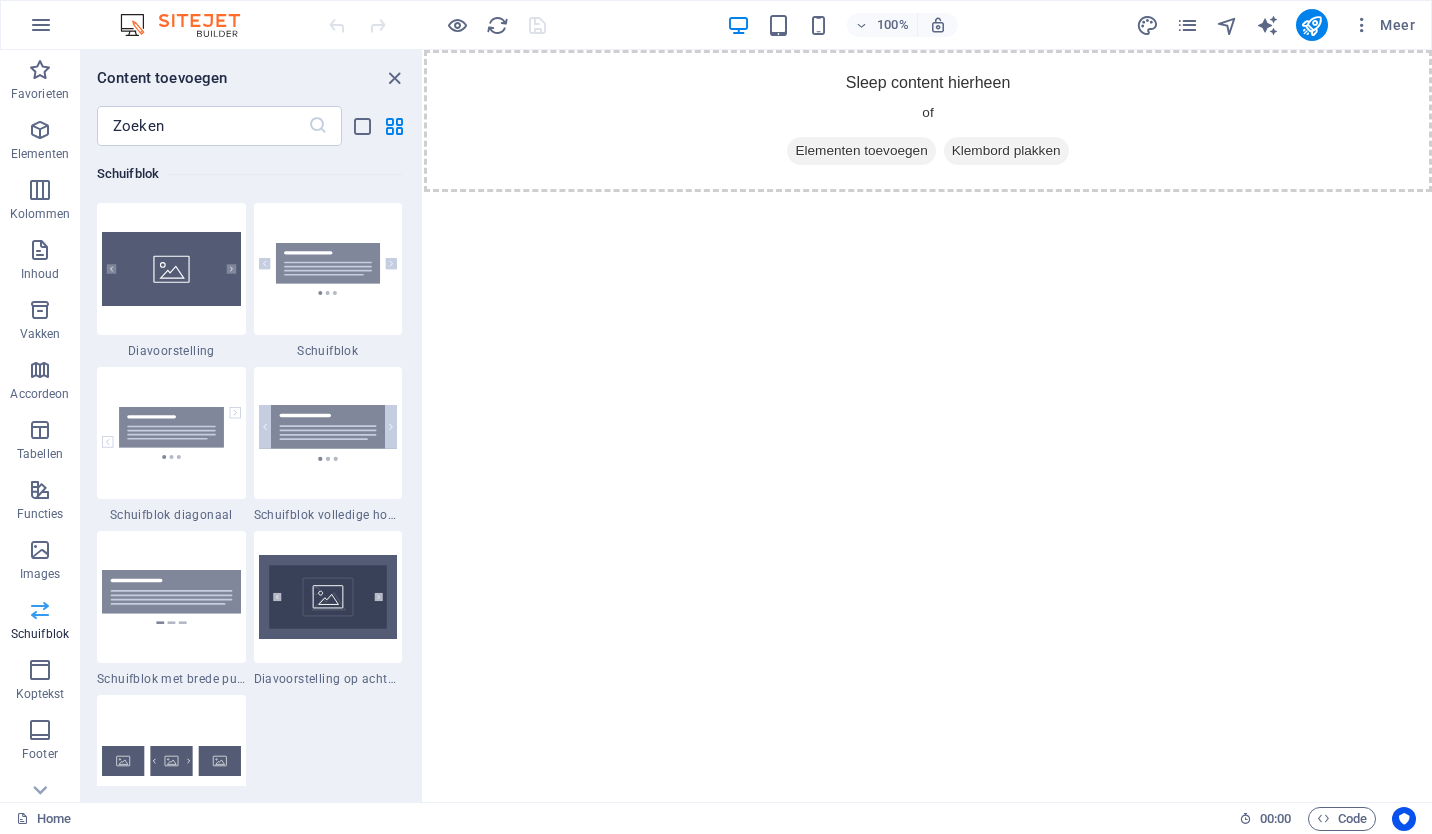 scroll, scrollTop: 11337, scrollLeft: 0, axis: vertical 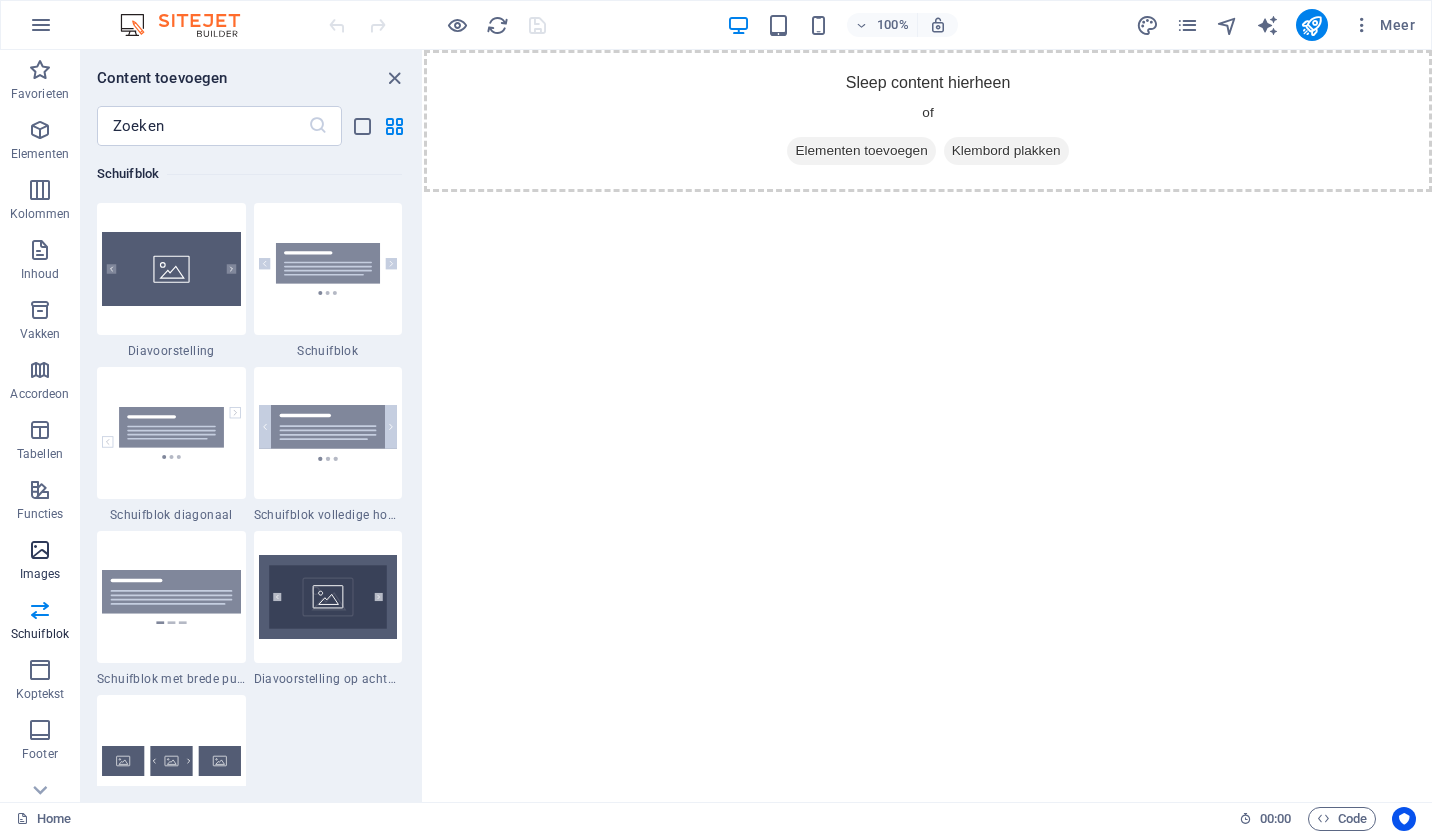 click at bounding box center (40, 550) 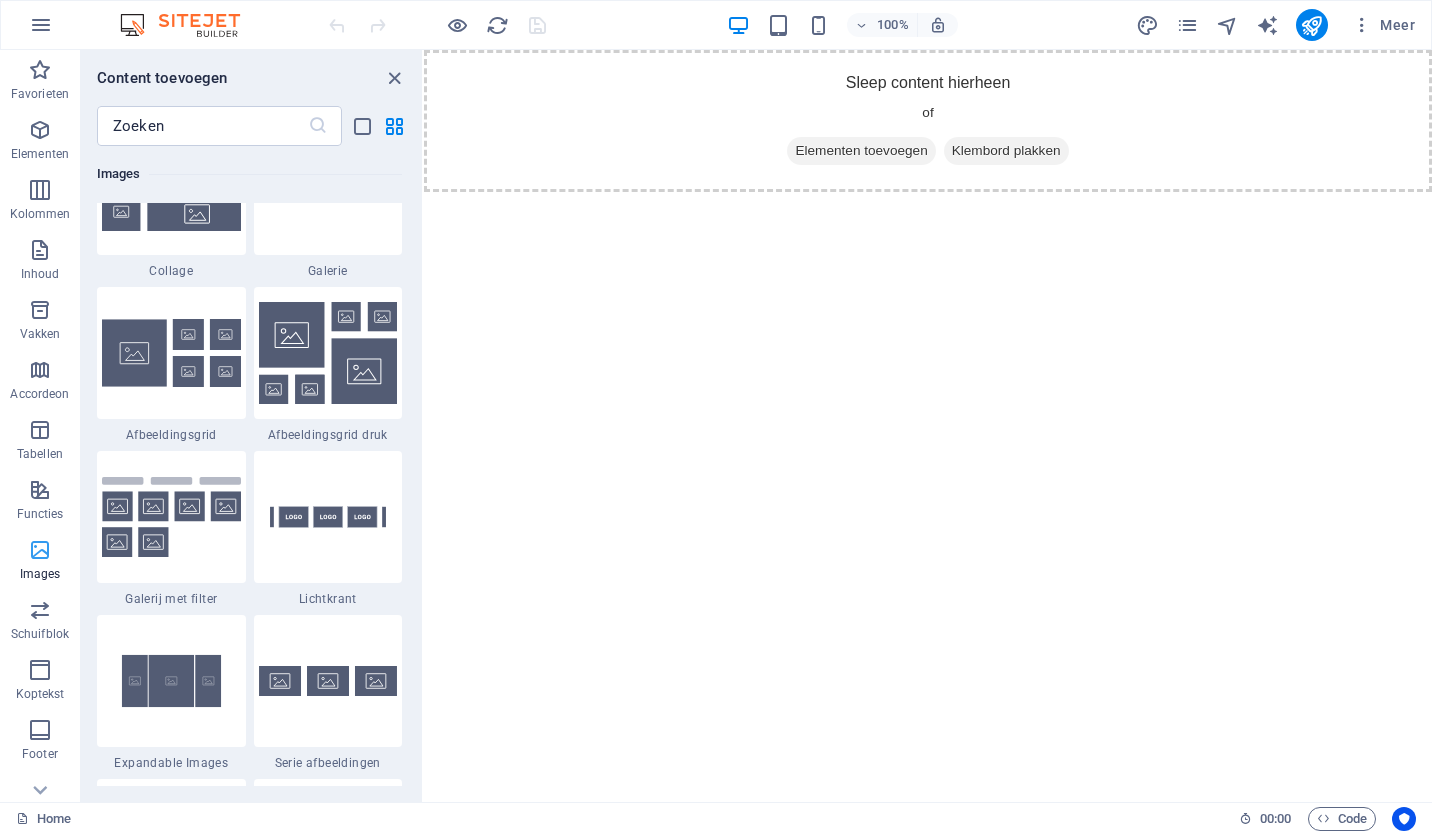 scroll, scrollTop: 10140, scrollLeft: 0, axis: vertical 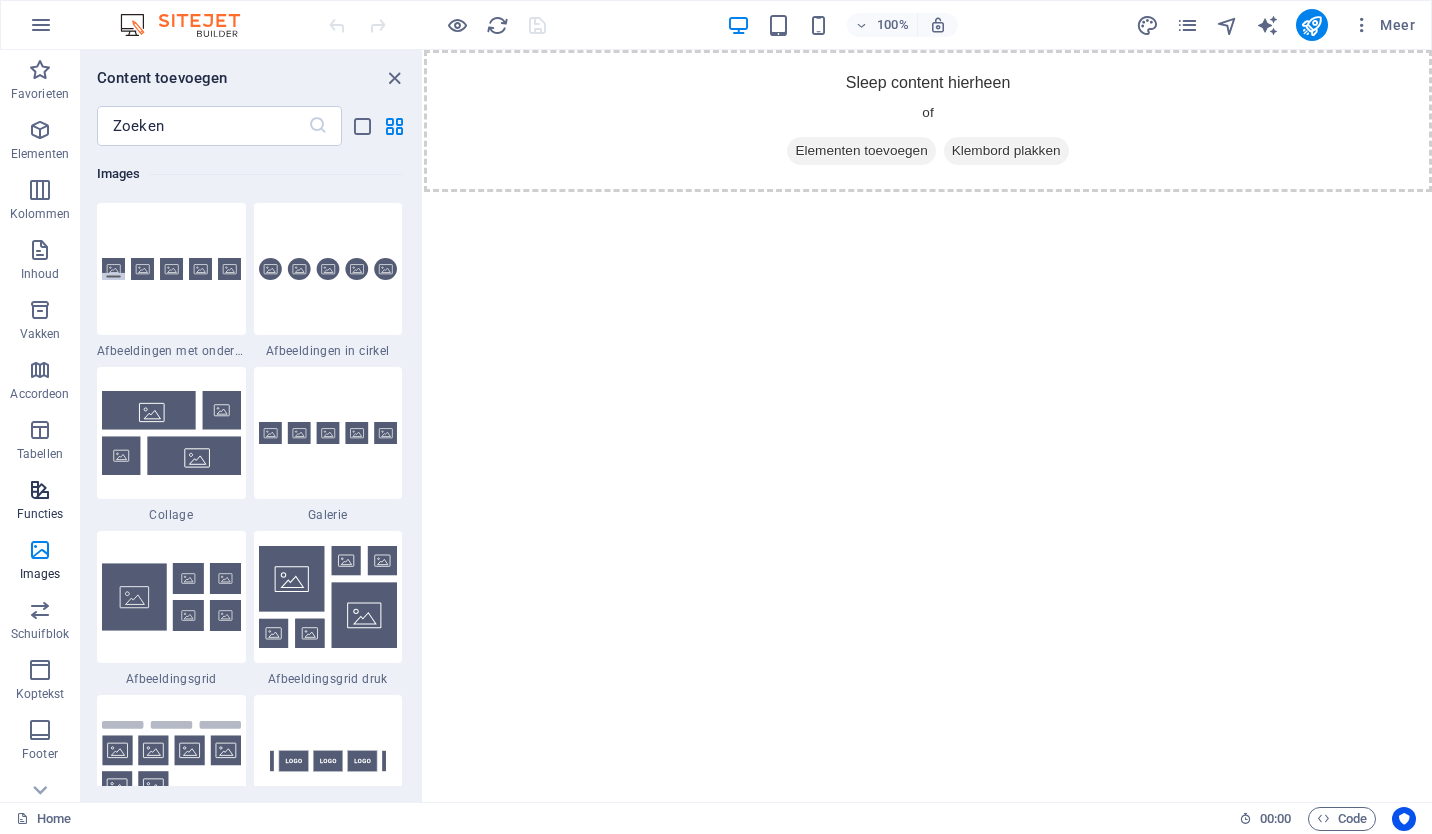 click on "Functies" at bounding box center (40, 502) 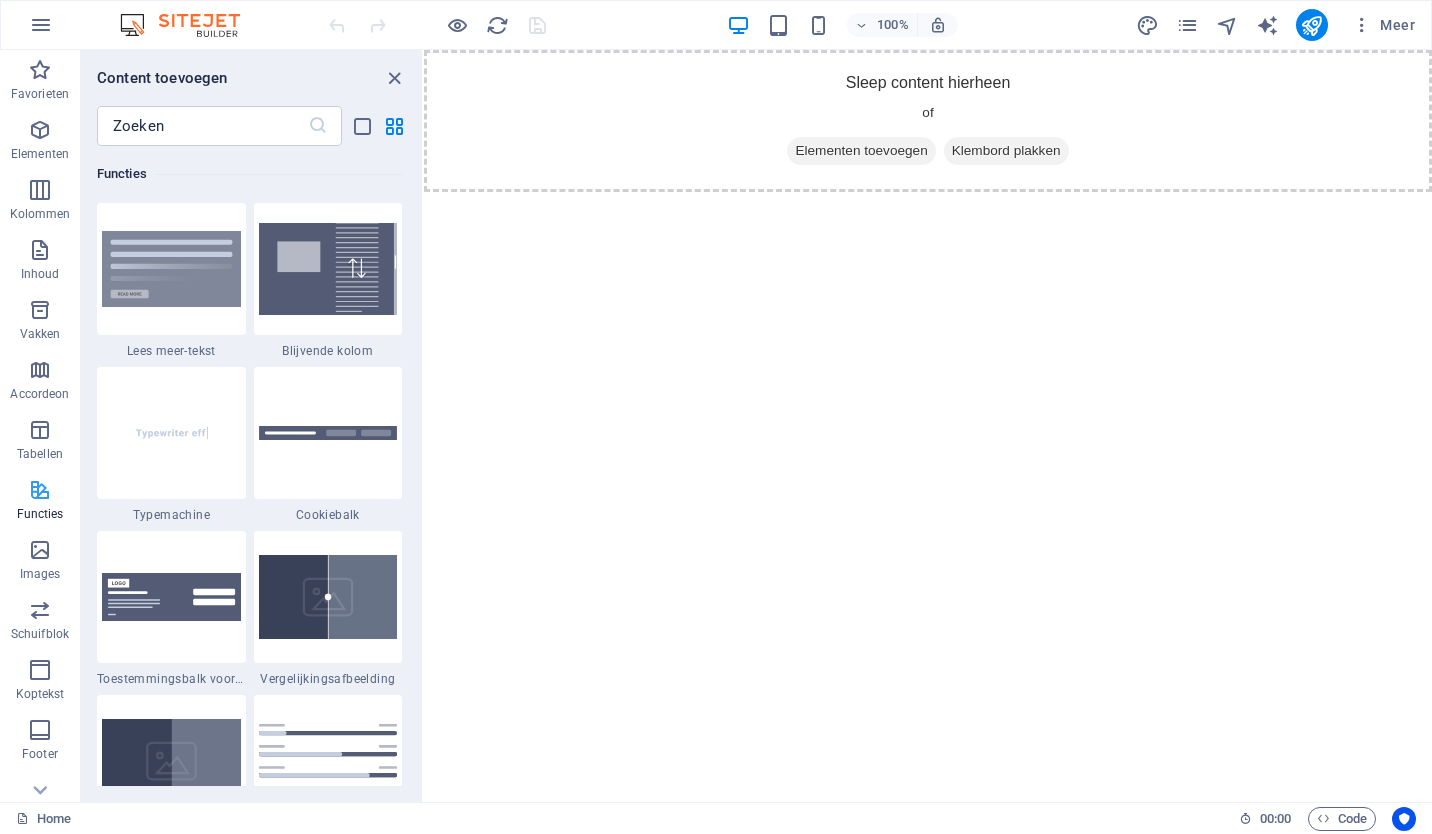 scroll, scrollTop: 7795, scrollLeft: 0, axis: vertical 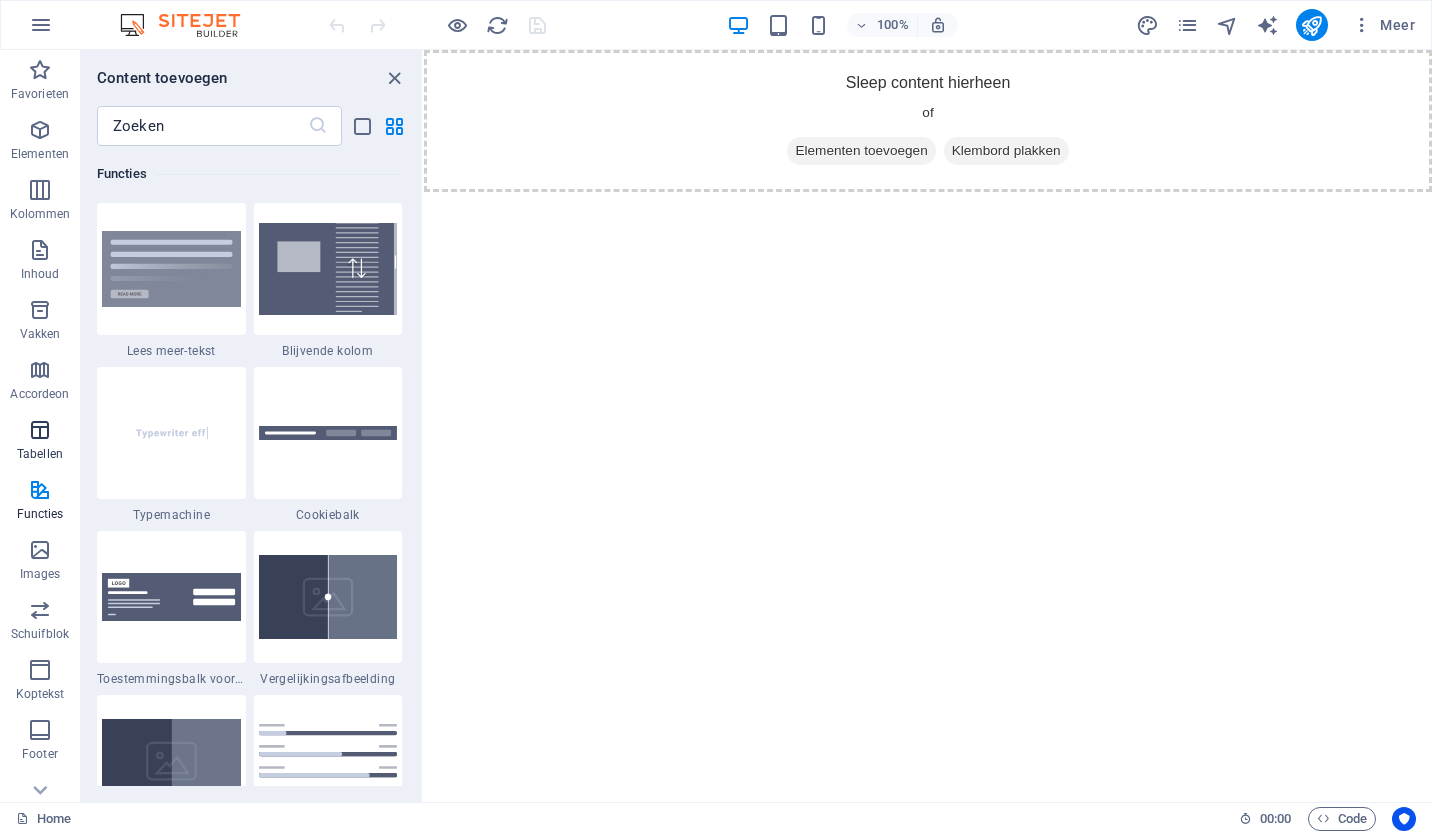 click at bounding box center (40, 430) 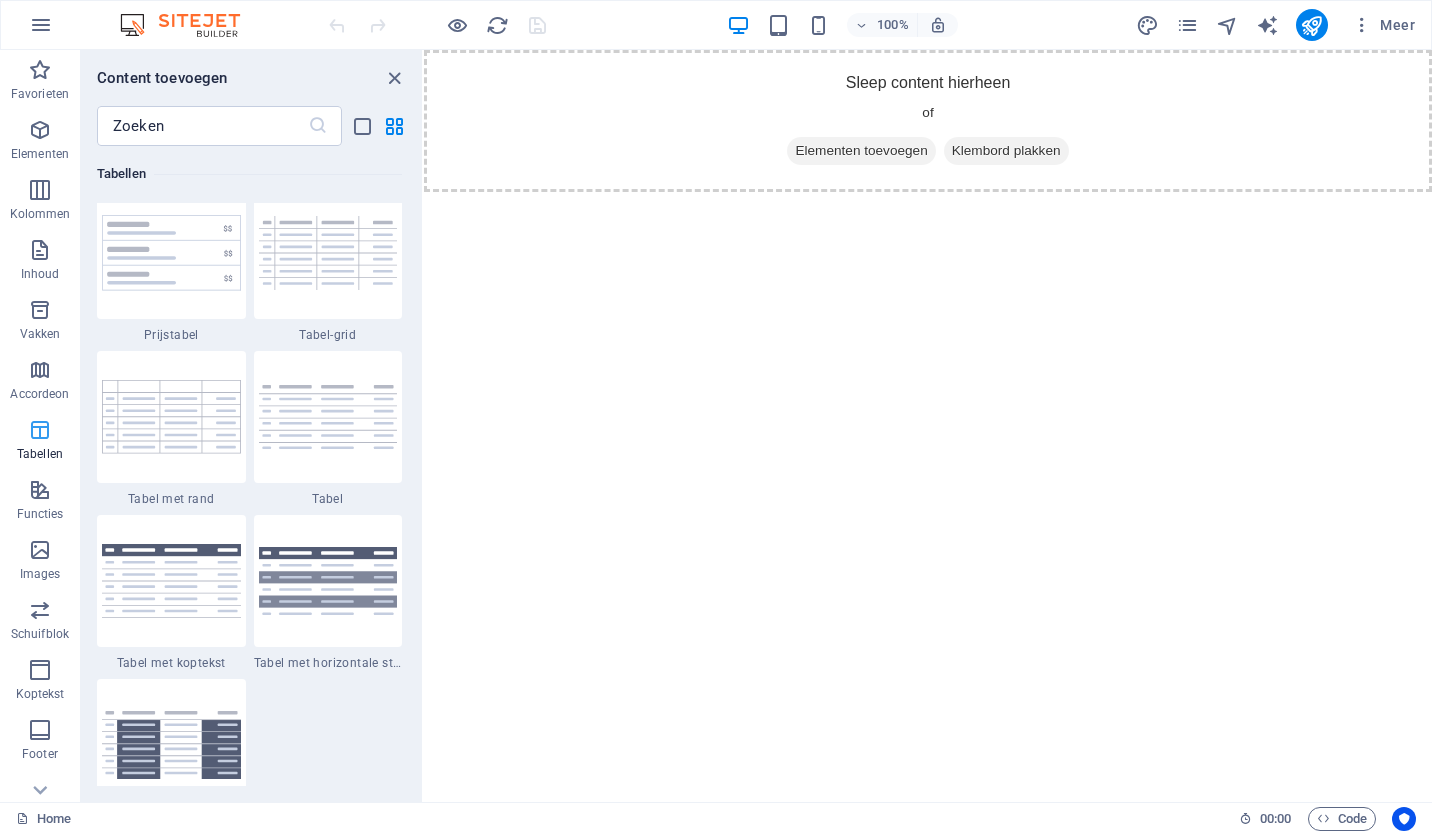 scroll, scrollTop: 6926, scrollLeft: 0, axis: vertical 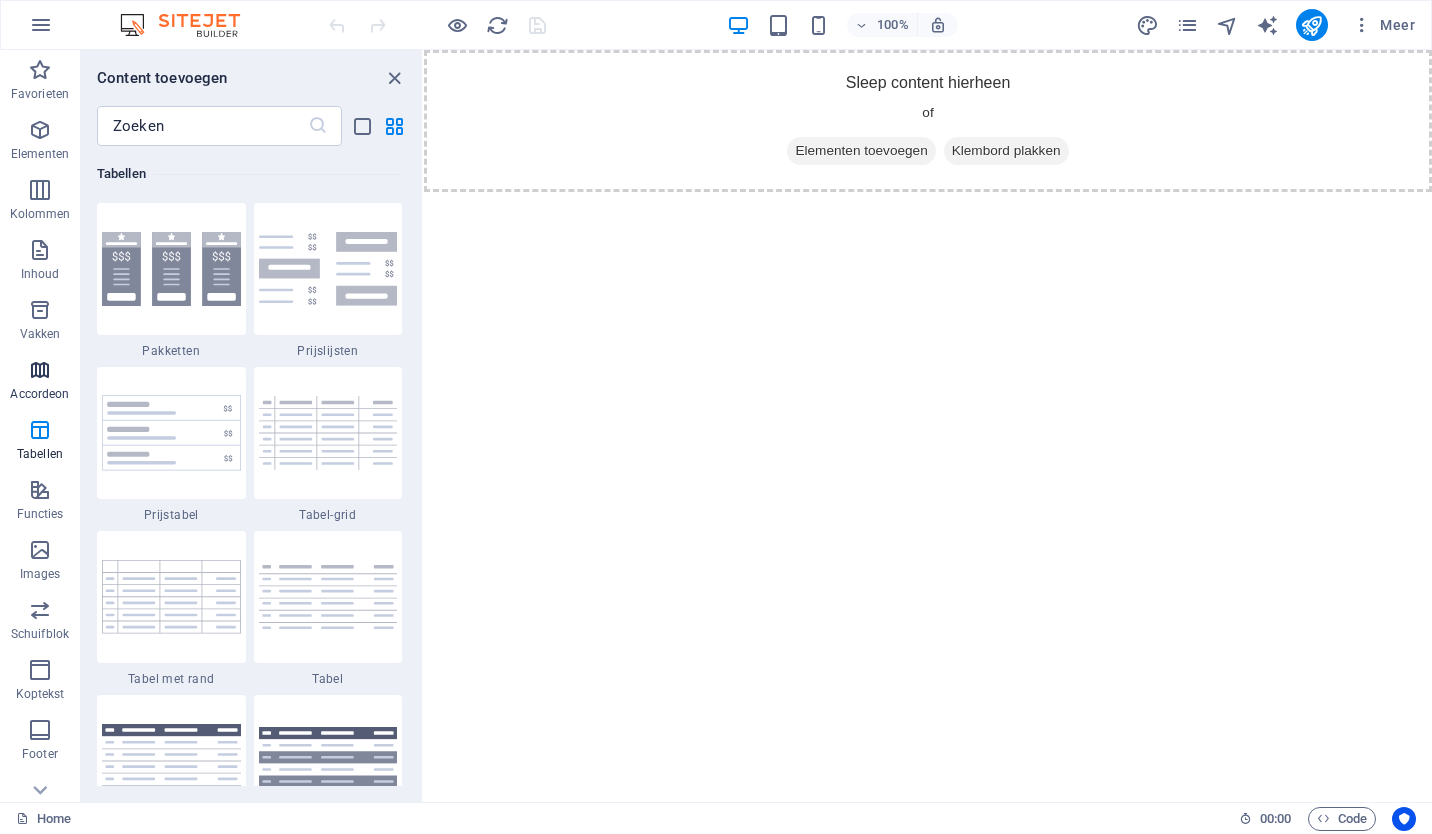 click at bounding box center (40, 370) 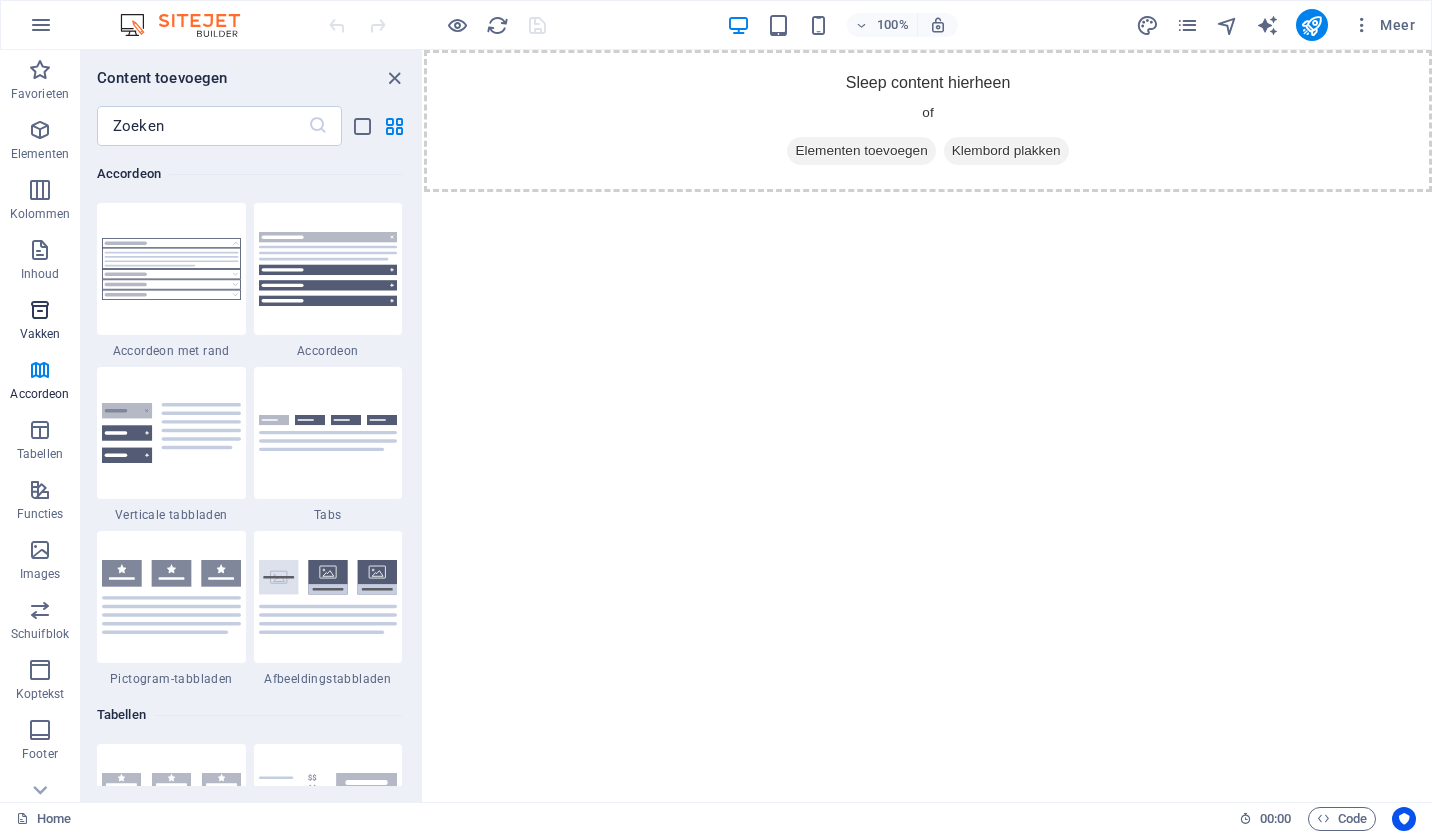 click on "Vakken" at bounding box center (40, 320) 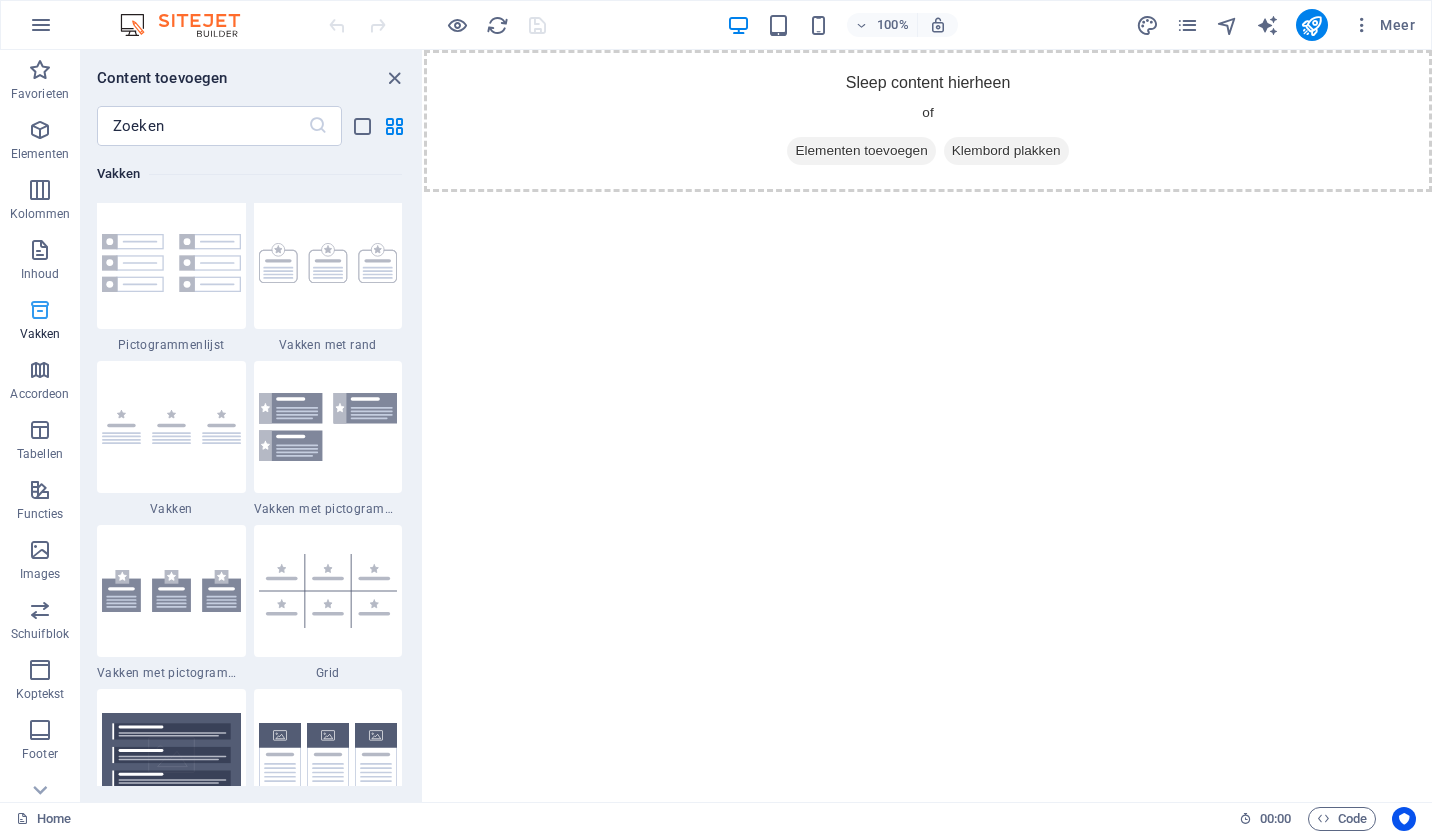 scroll, scrollTop: 5516, scrollLeft: 0, axis: vertical 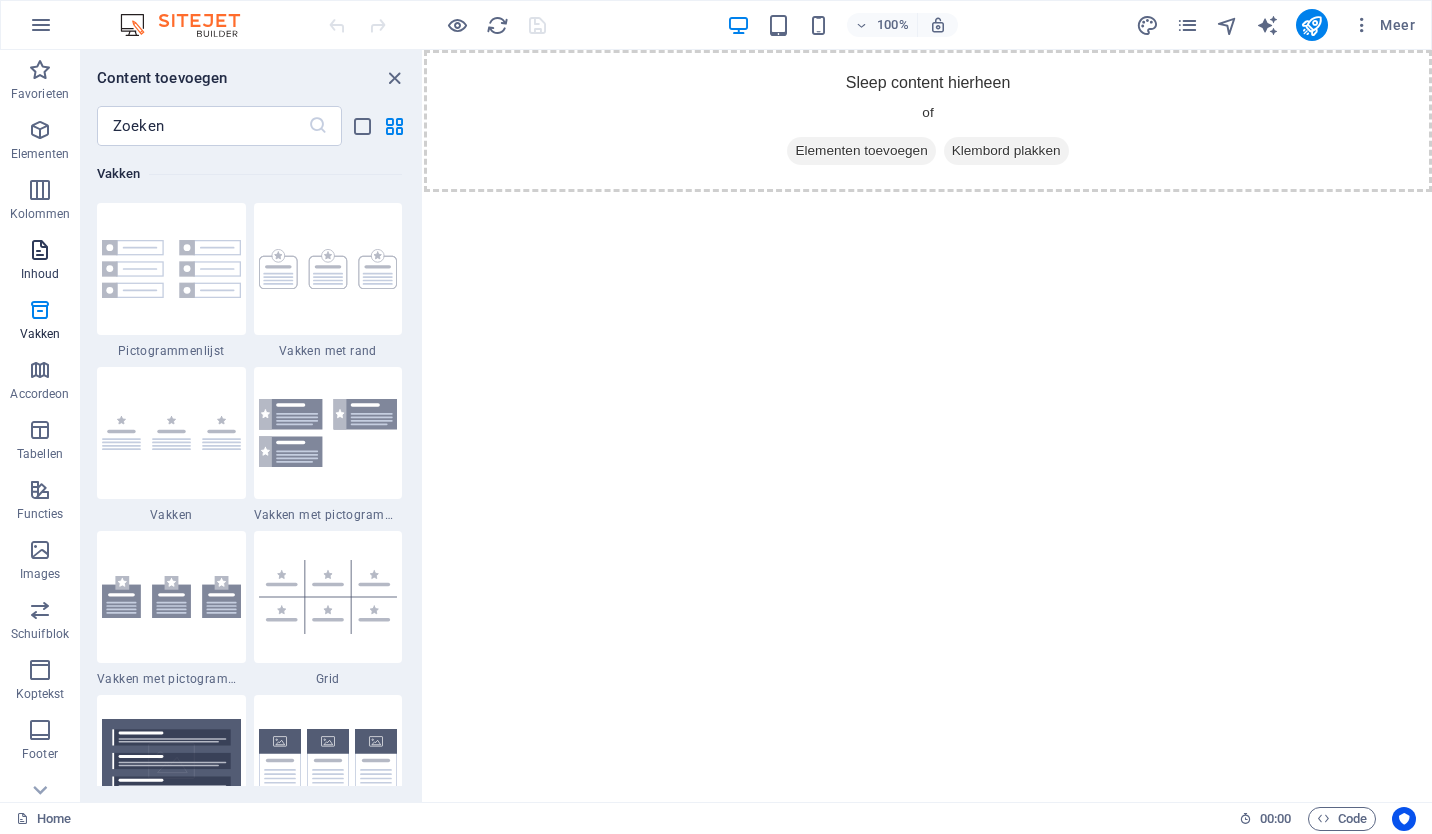 click at bounding box center [40, 250] 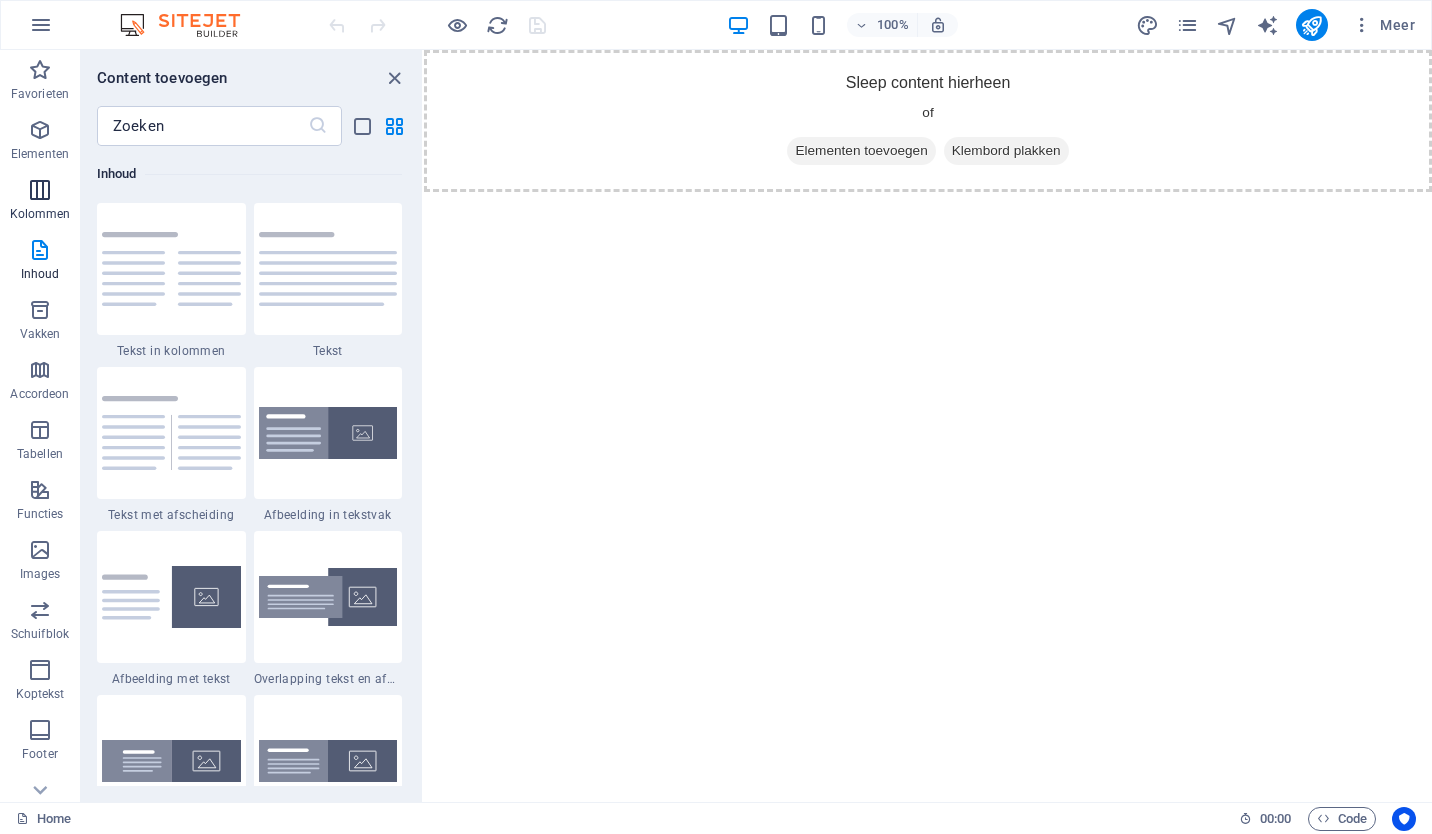 click at bounding box center [40, 190] 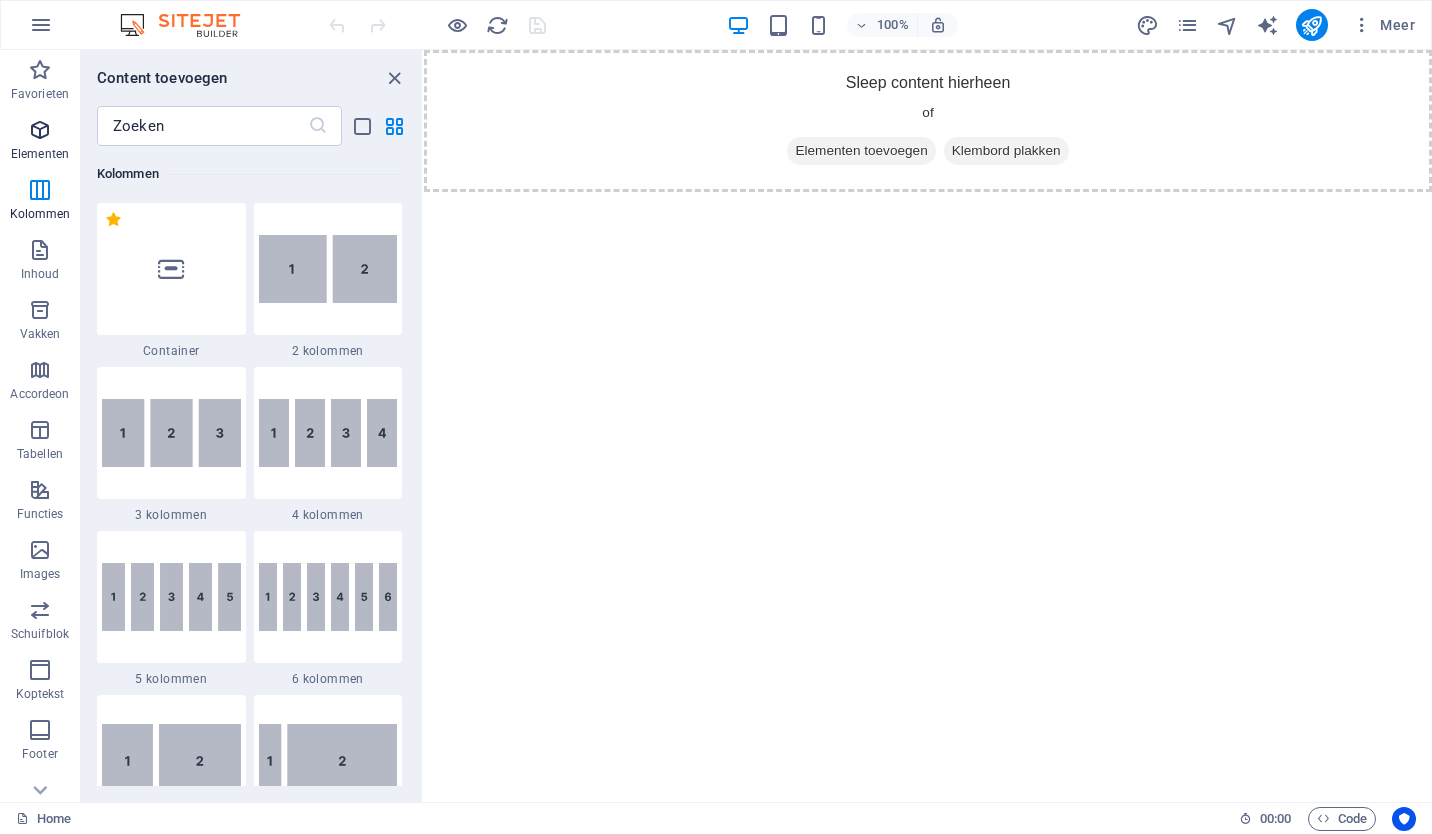 scroll, scrollTop: 990, scrollLeft: 0, axis: vertical 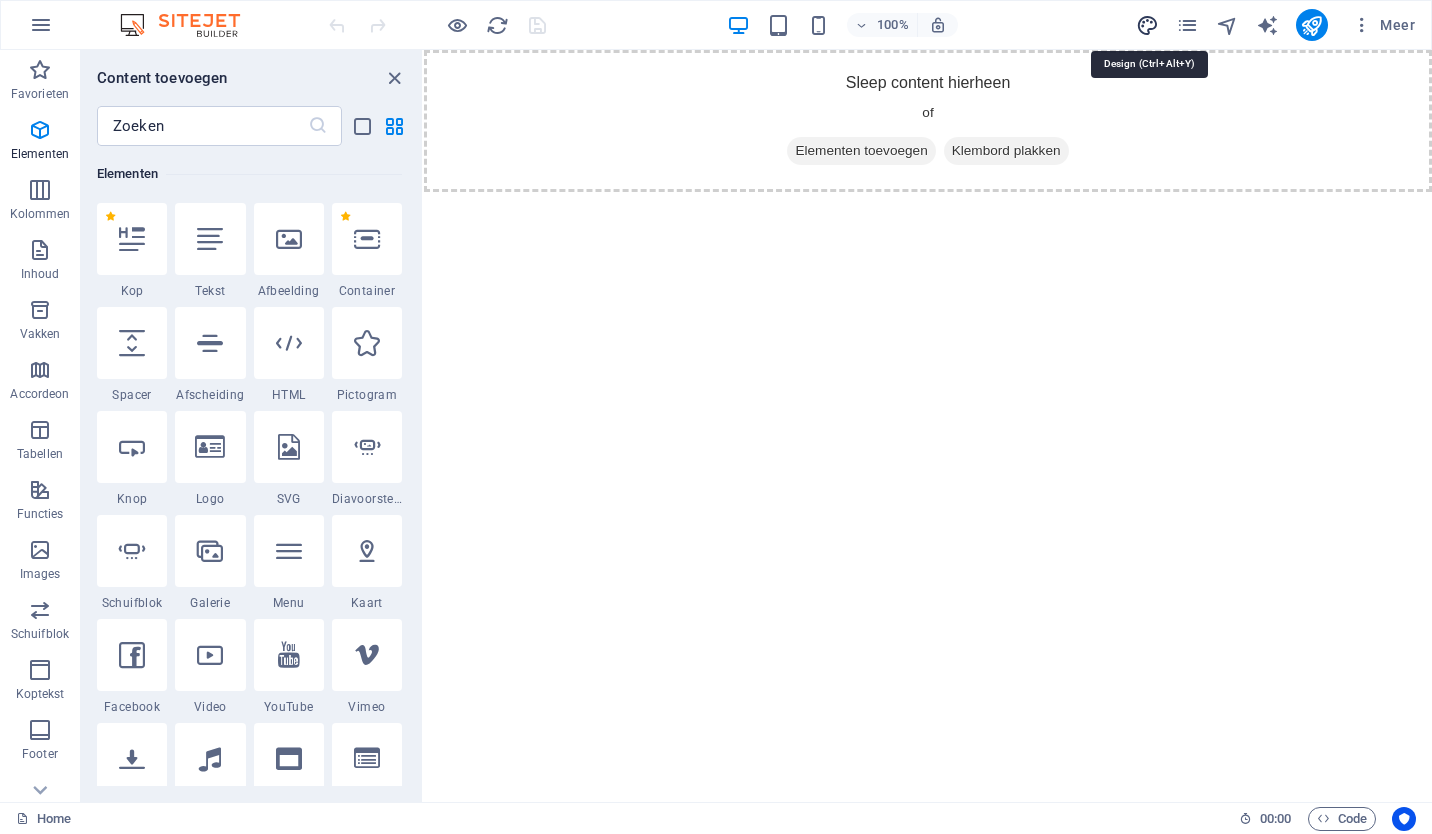 click at bounding box center [1147, 25] 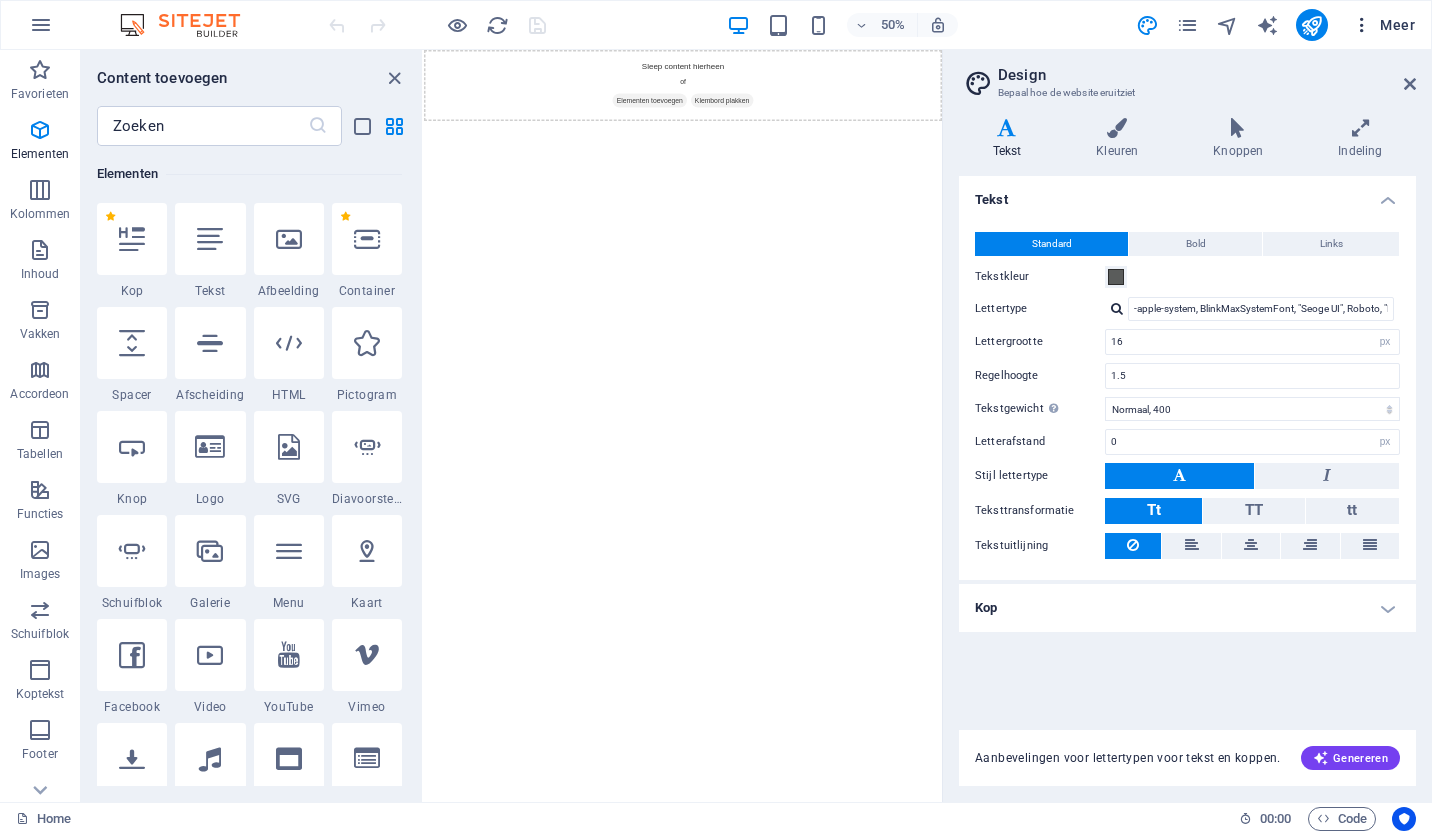 click at bounding box center (1362, 25) 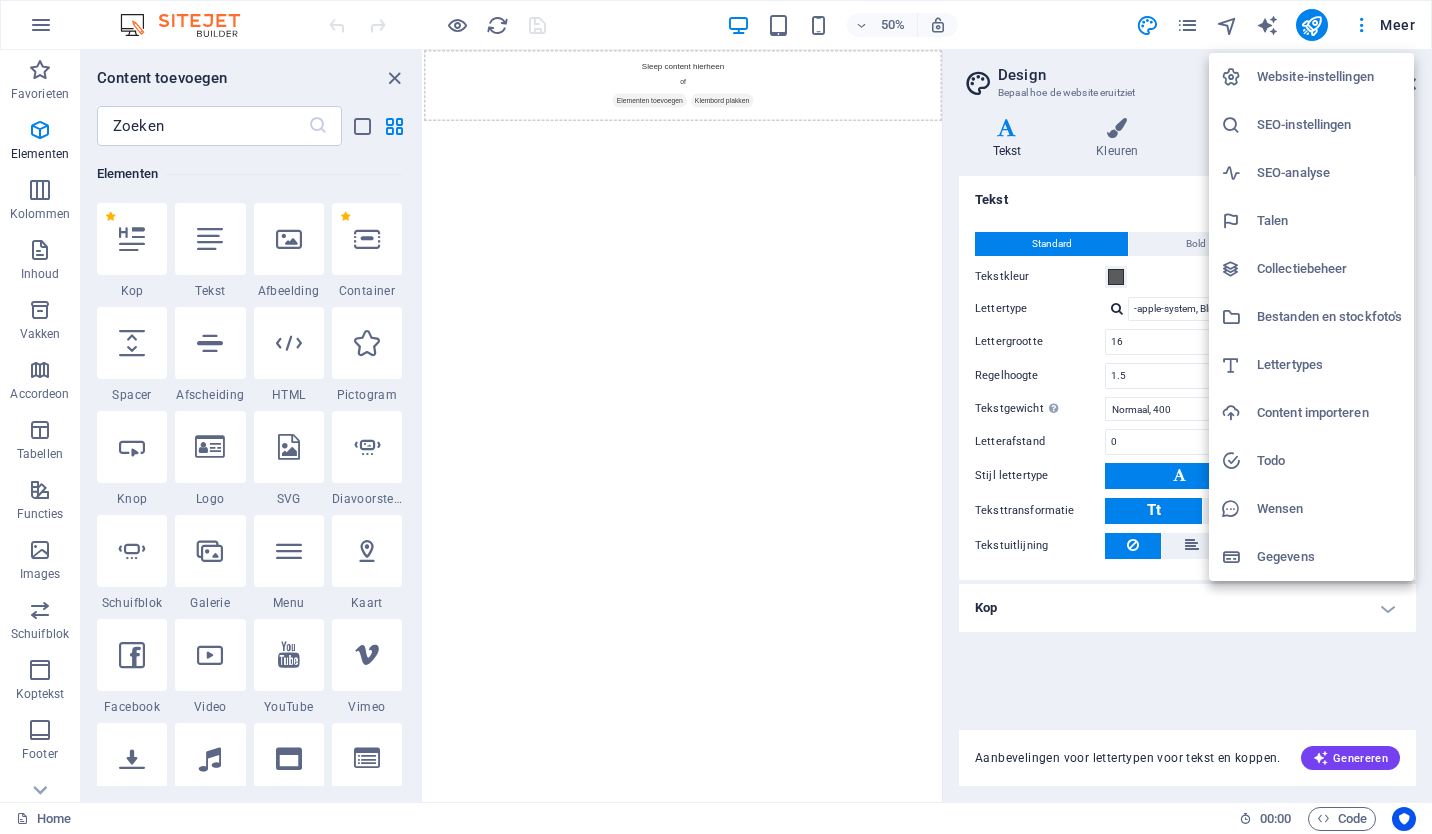 click at bounding box center (716, 417) 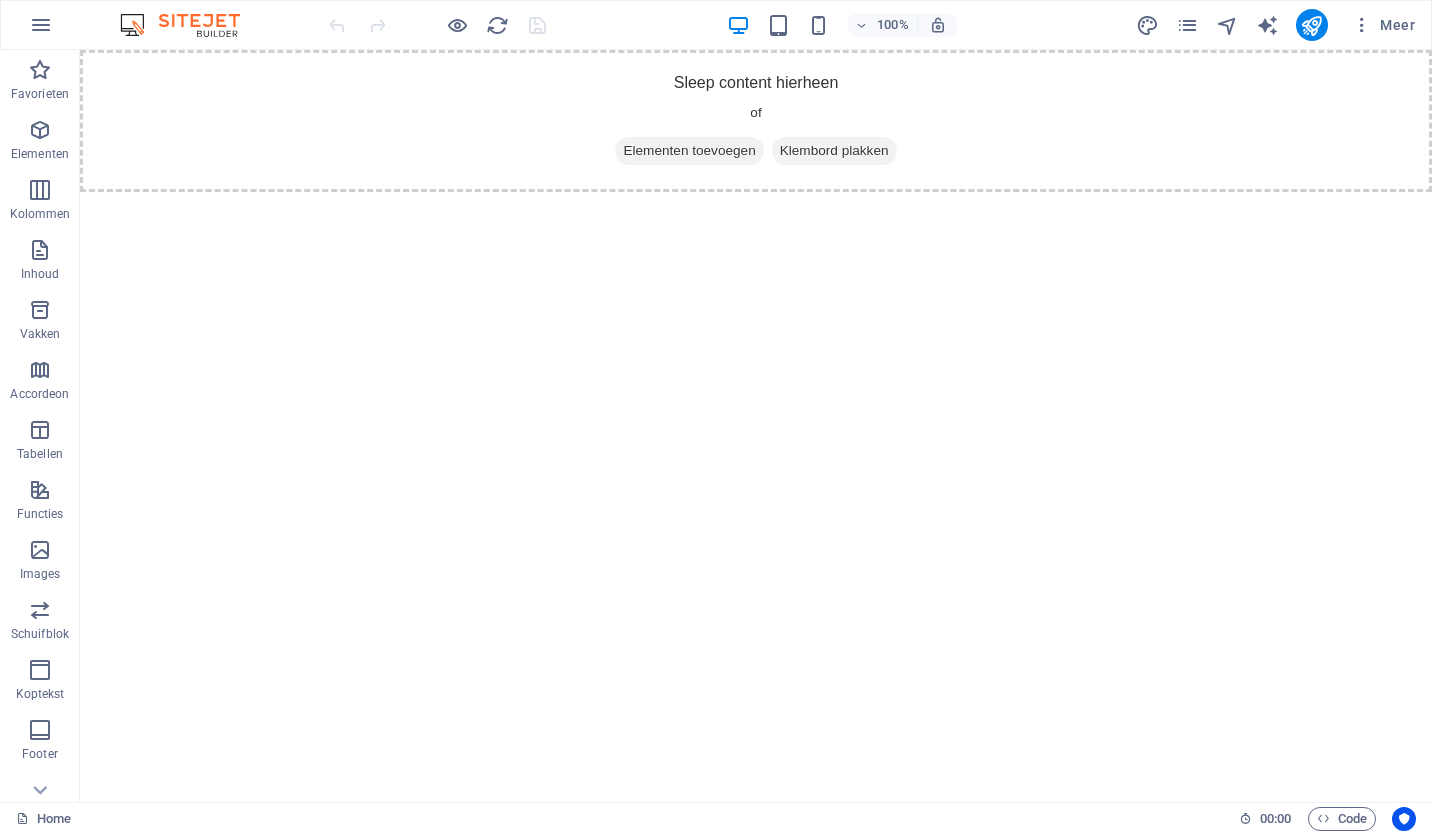 scroll, scrollTop: 0, scrollLeft: 0, axis: both 